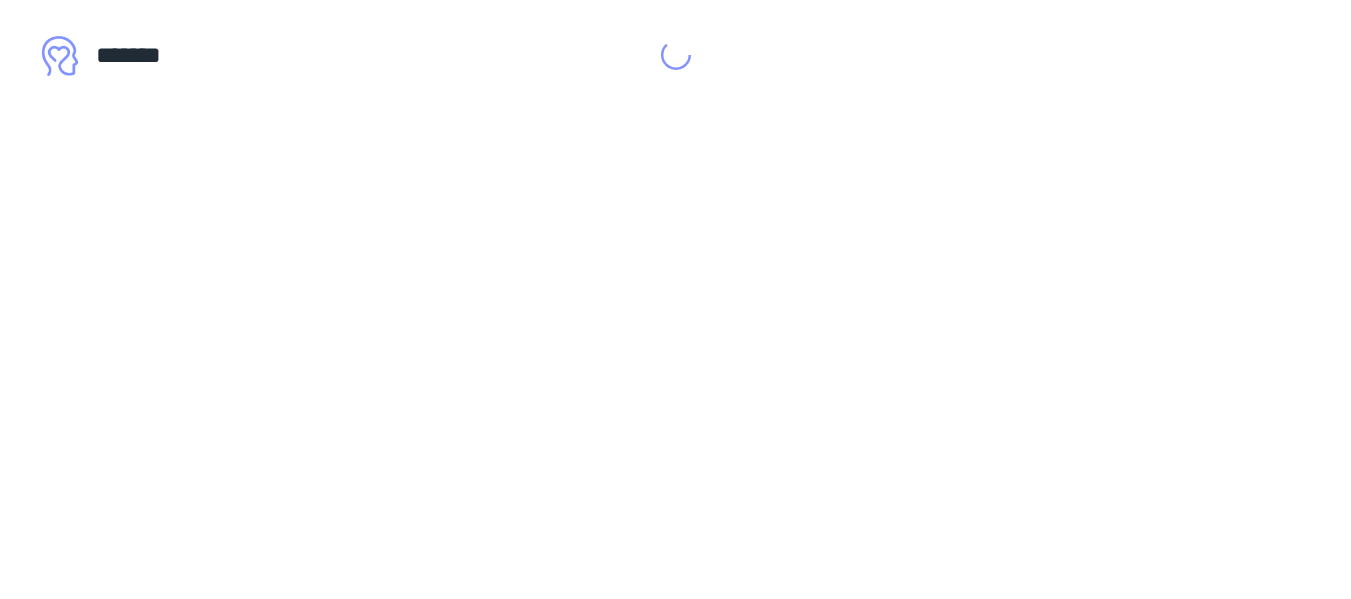 scroll, scrollTop: 0, scrollLeft: 0, axis: both 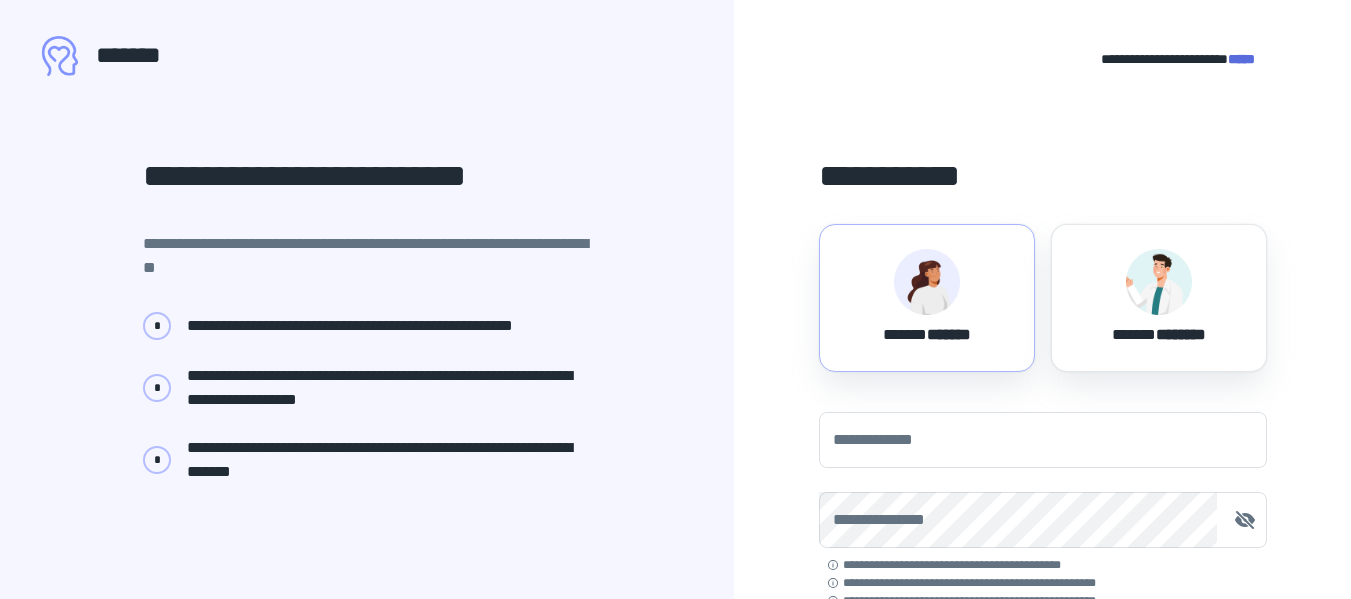 click on "******   *******" at bounding box center [927, 331] 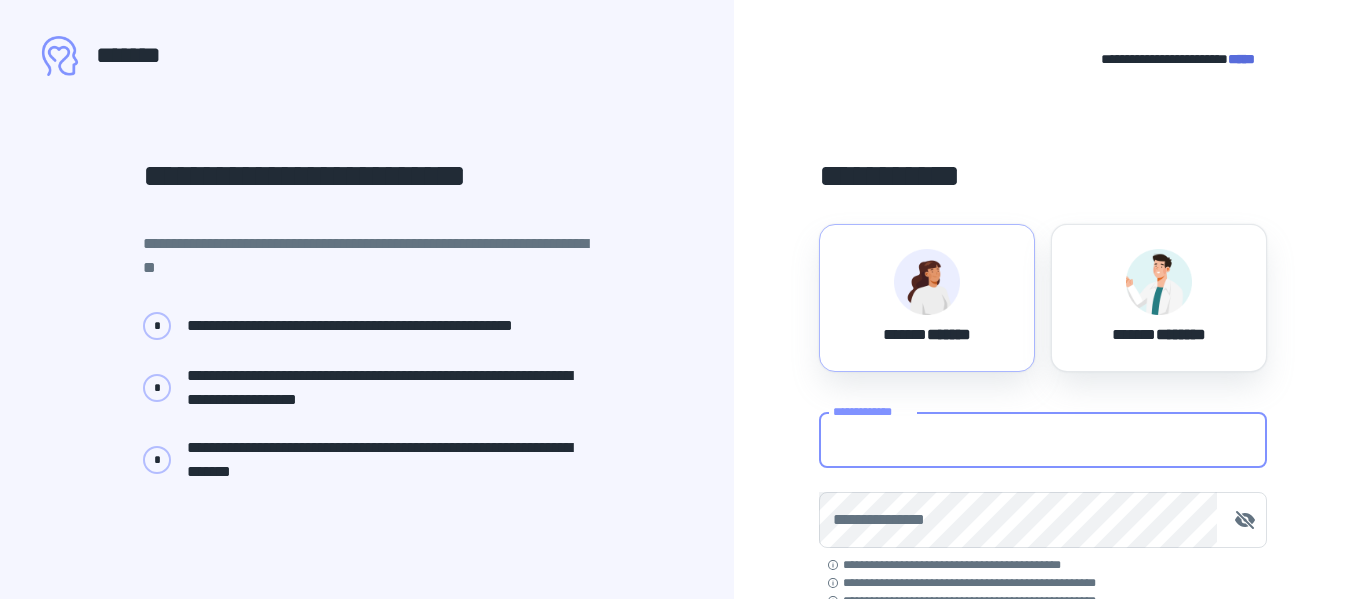 click on "**********" at bounding box center [1043, 440] 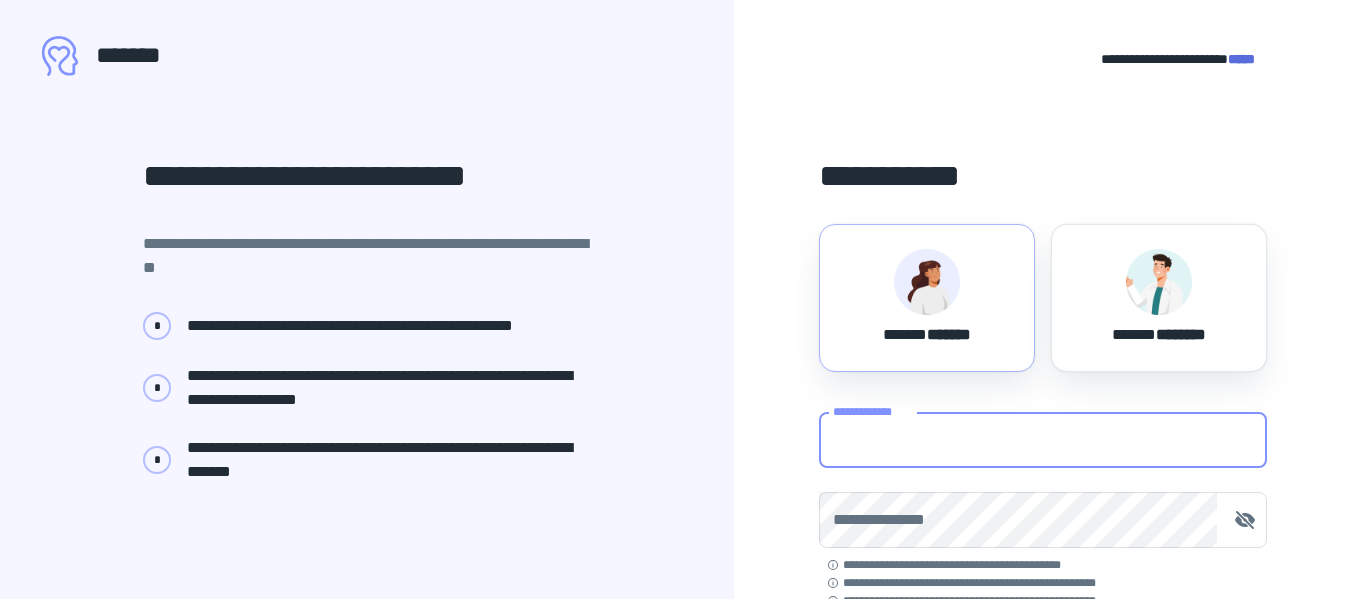 type on "**********" 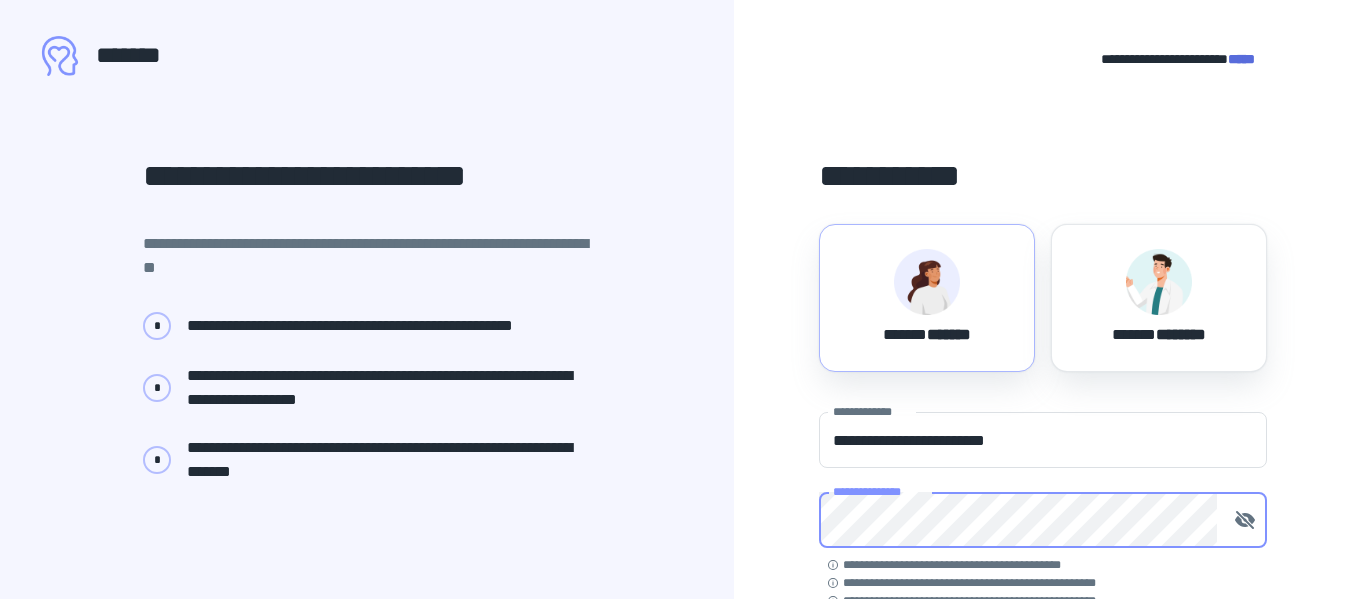 click on "**********" at bounding box center (675, 491) 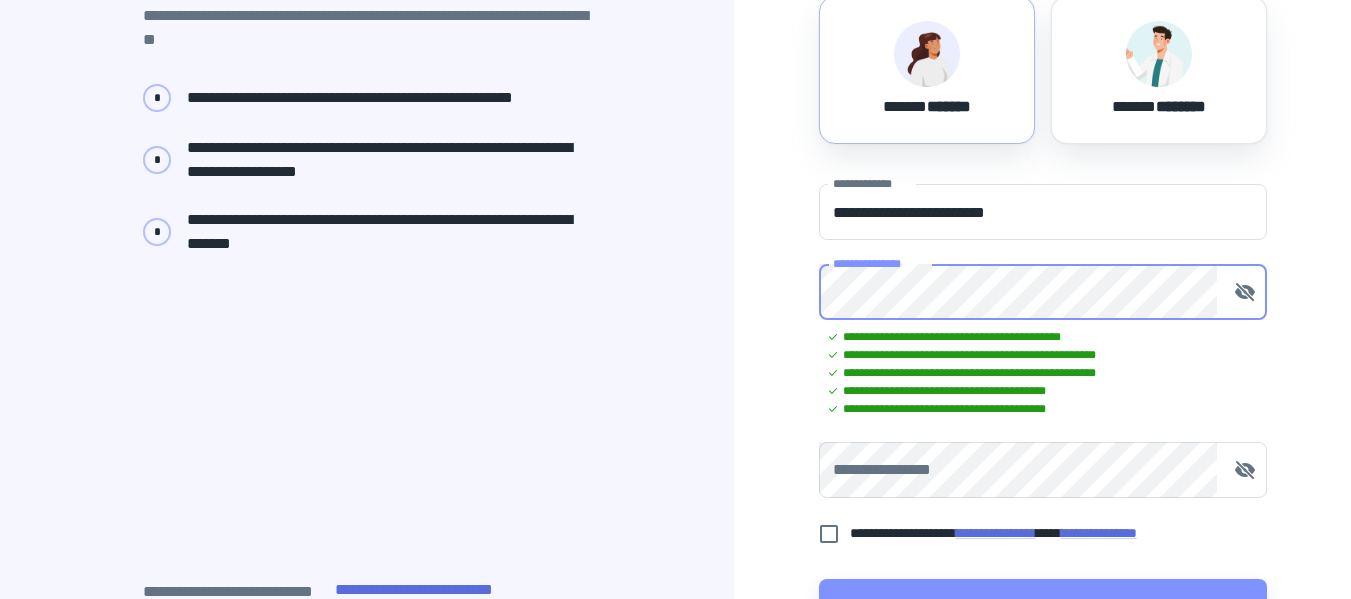 scroll, scrollTop: 231, scrollLeft: 0, axis: vertical 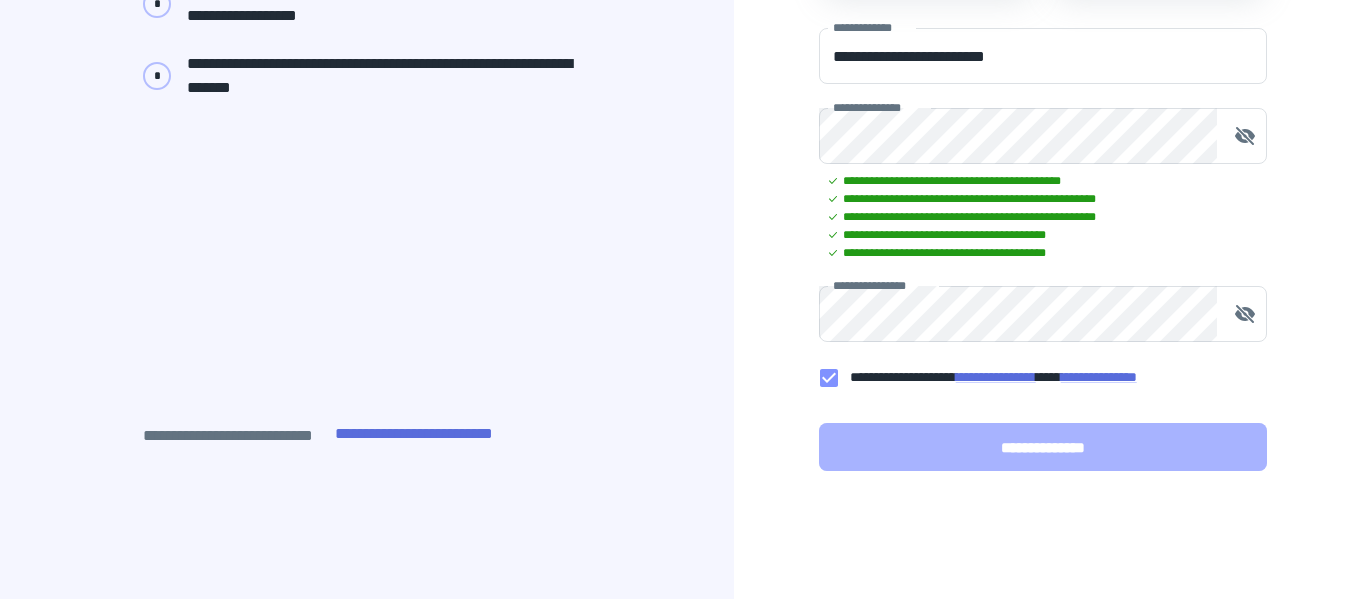 click on "**********" at bounding box center [1043, 447] 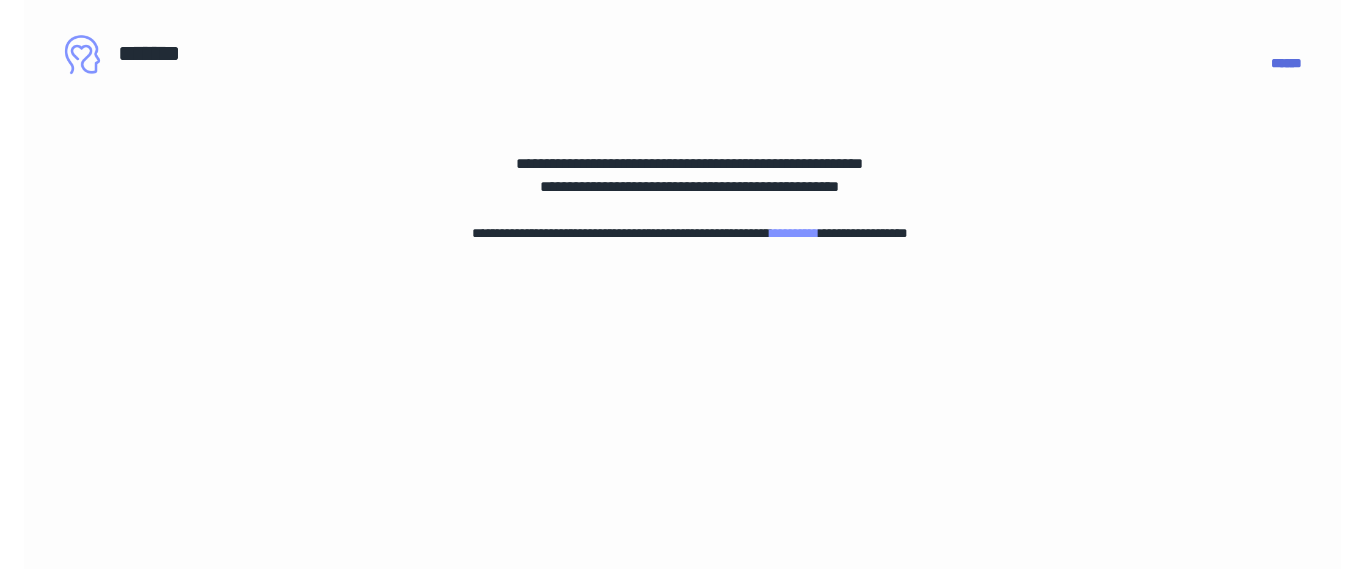 scroll, scrollTop: 0, scrollLeft: 0, axis: both 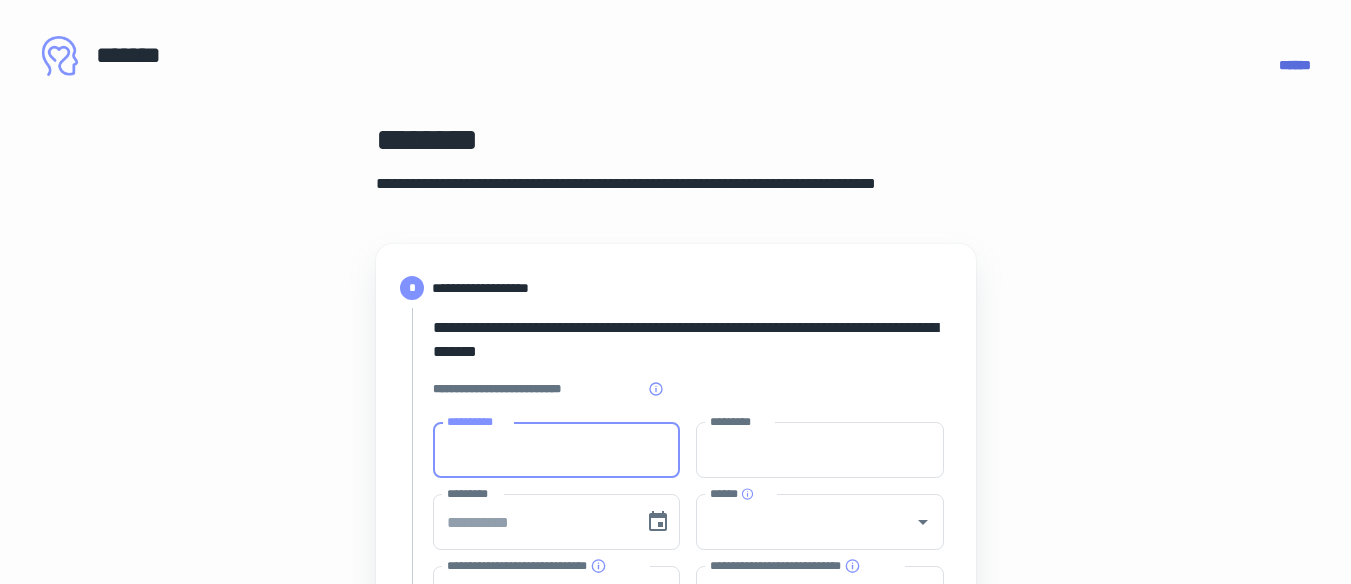 click on "**********" at bounding box center (557, 450) 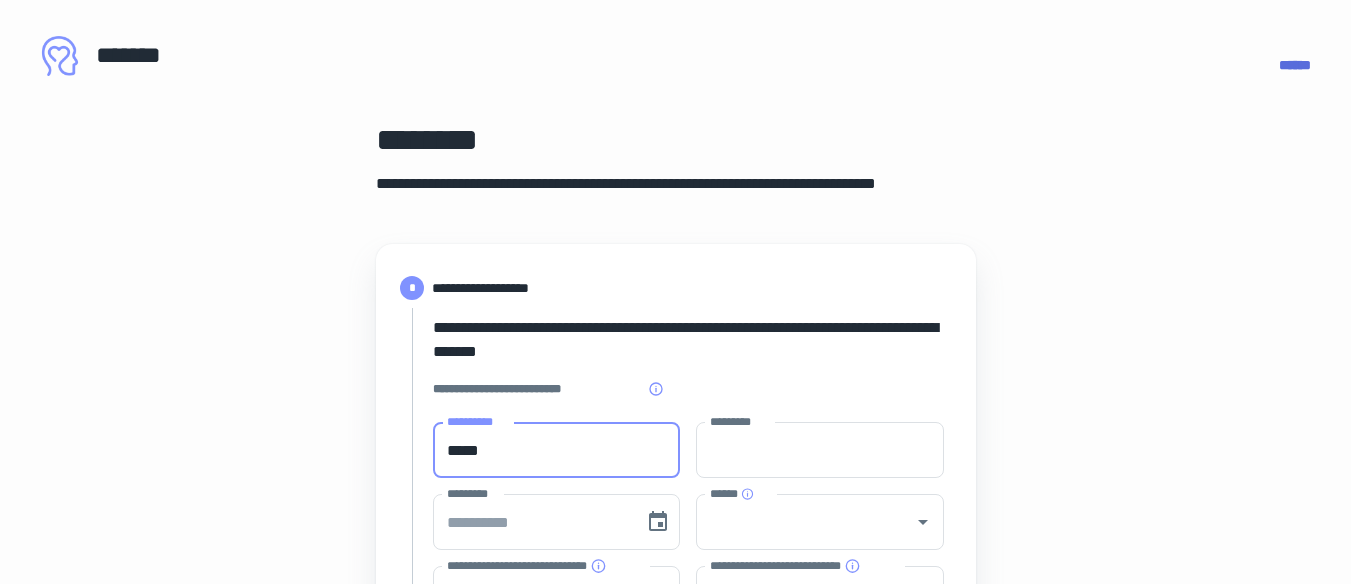 type on "**********" 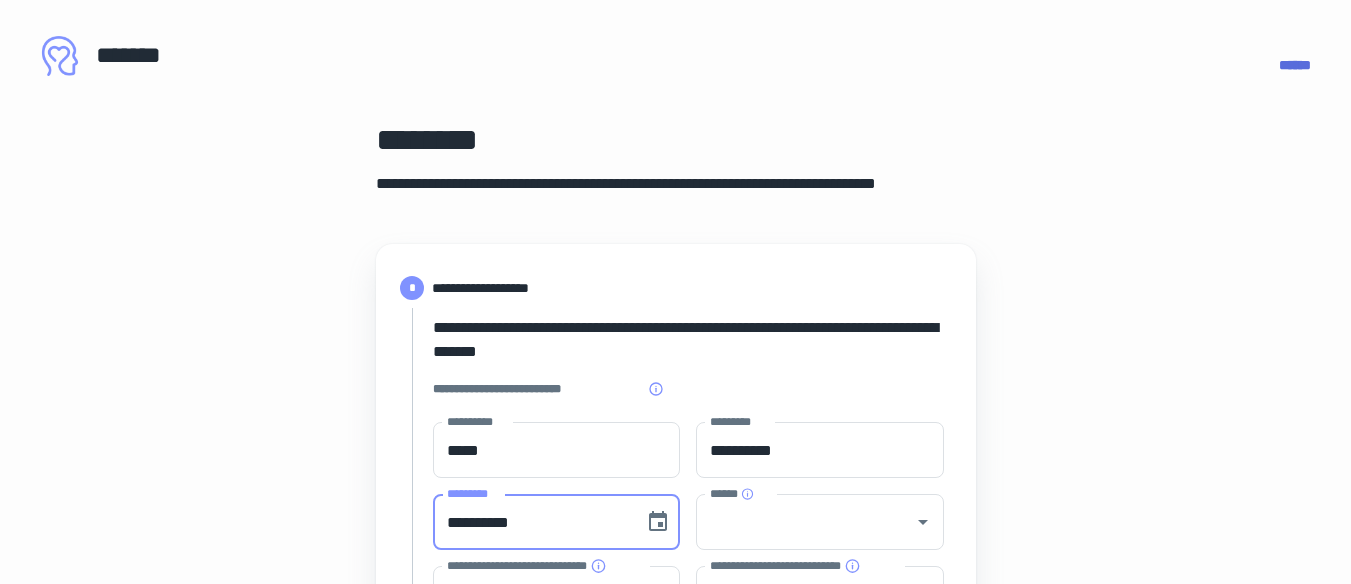 click on "**********" at bounding box center [532, 522] 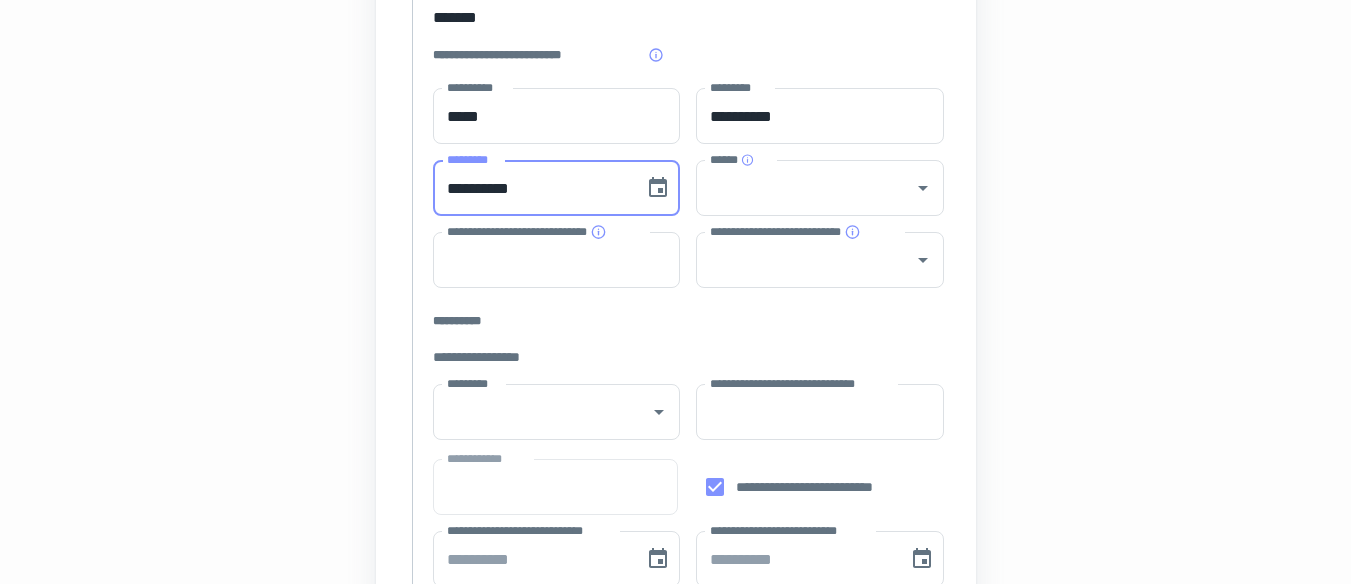 scroll, scrollTop: 331, scrollLeft: 0, axis: vertical 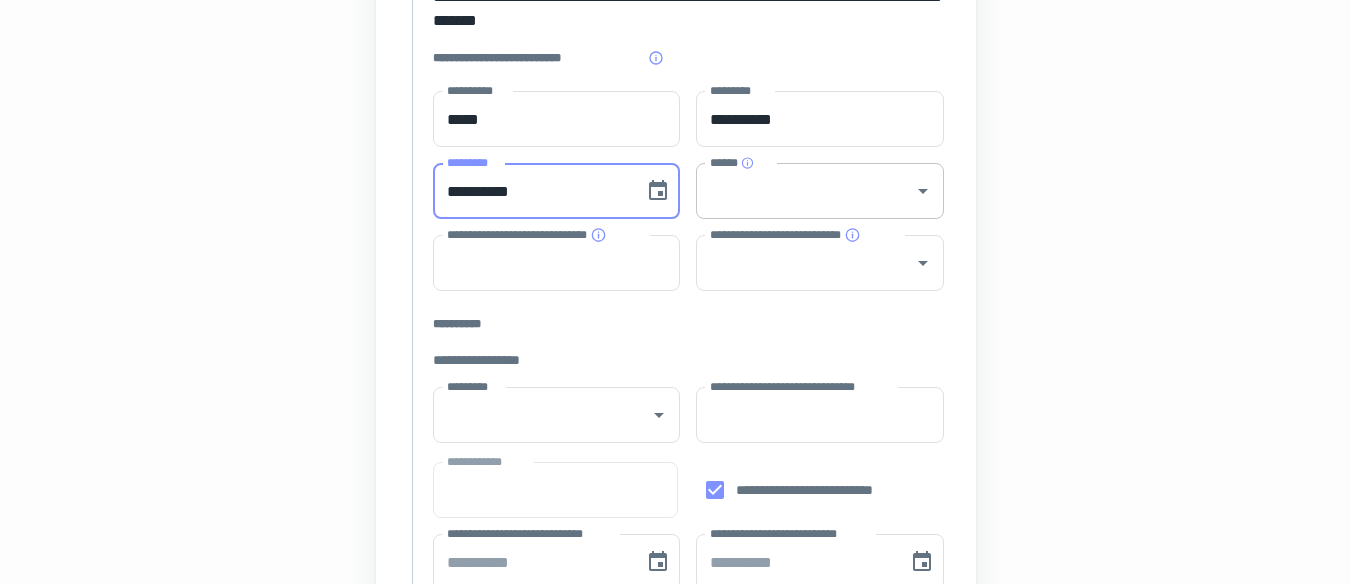 type on "**********" 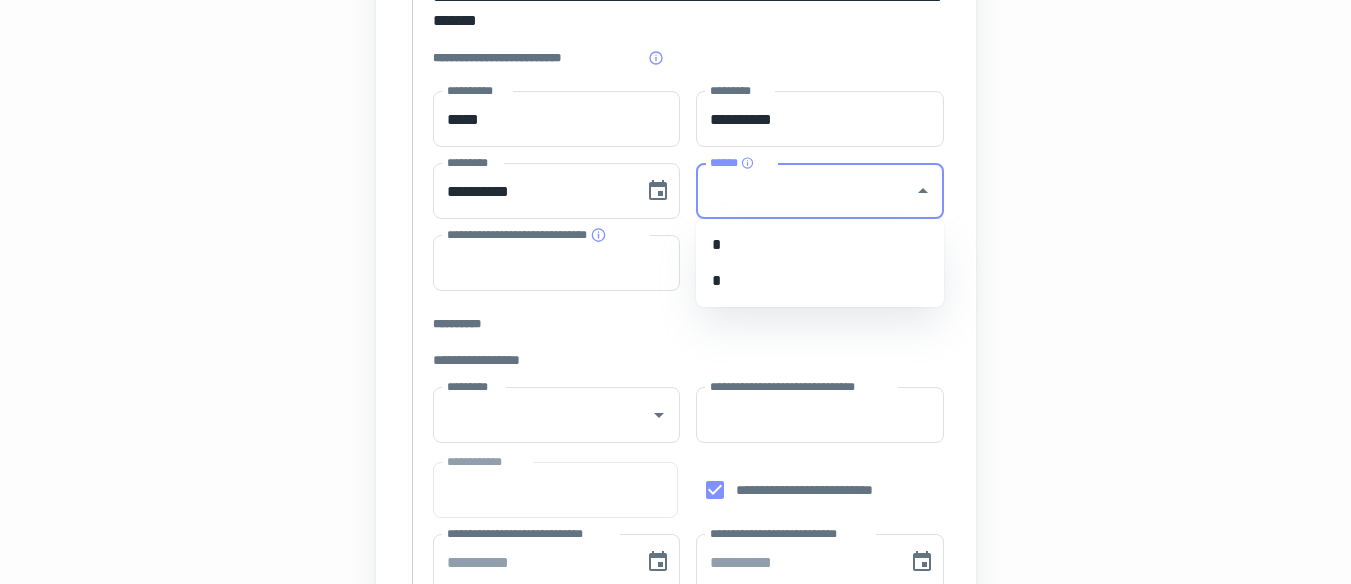 click on "******" at bounding box center [805, 191] 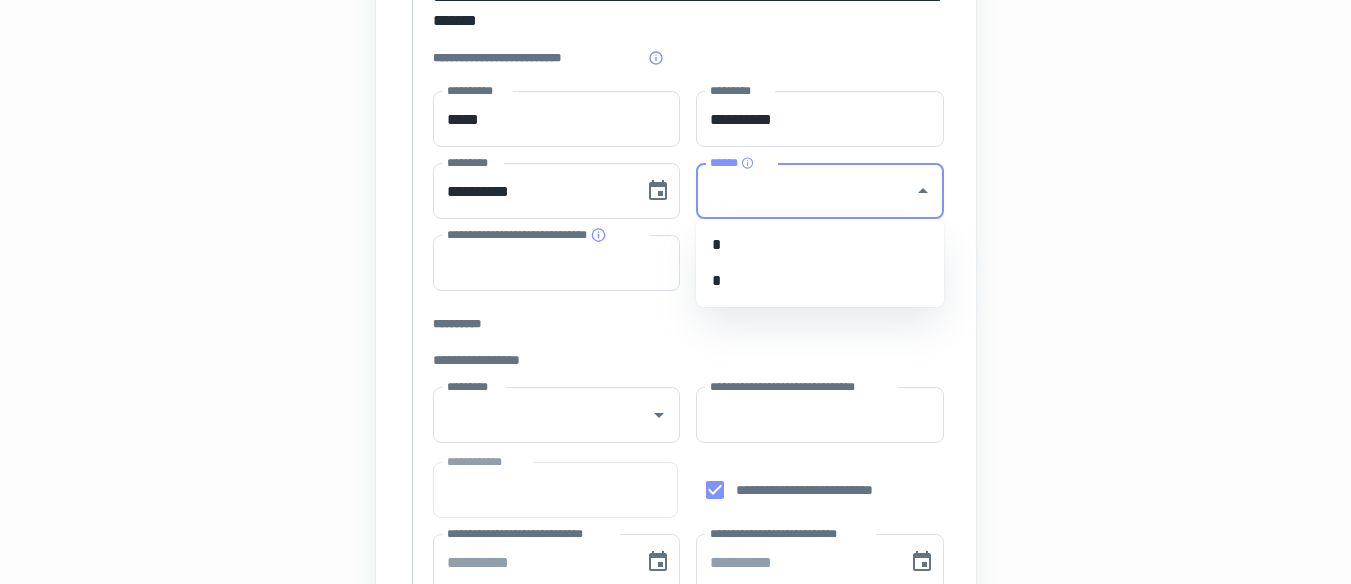 click on "*" at bounding box center (820, 281) 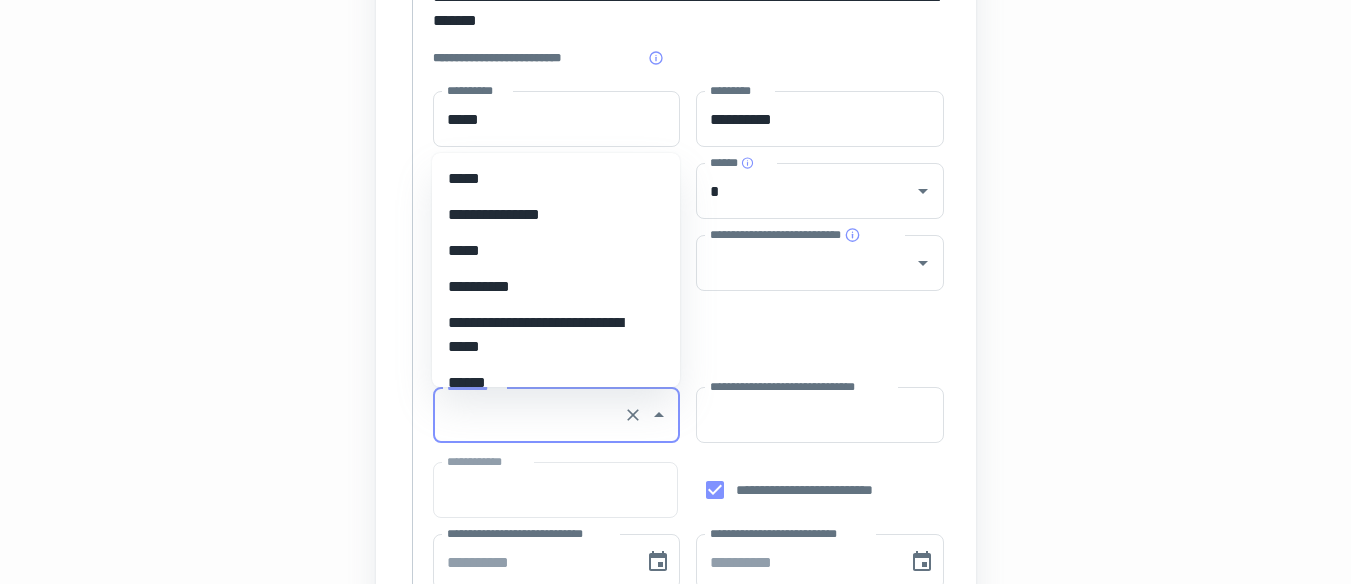 click on "*********" at bounding box center [529, 415] 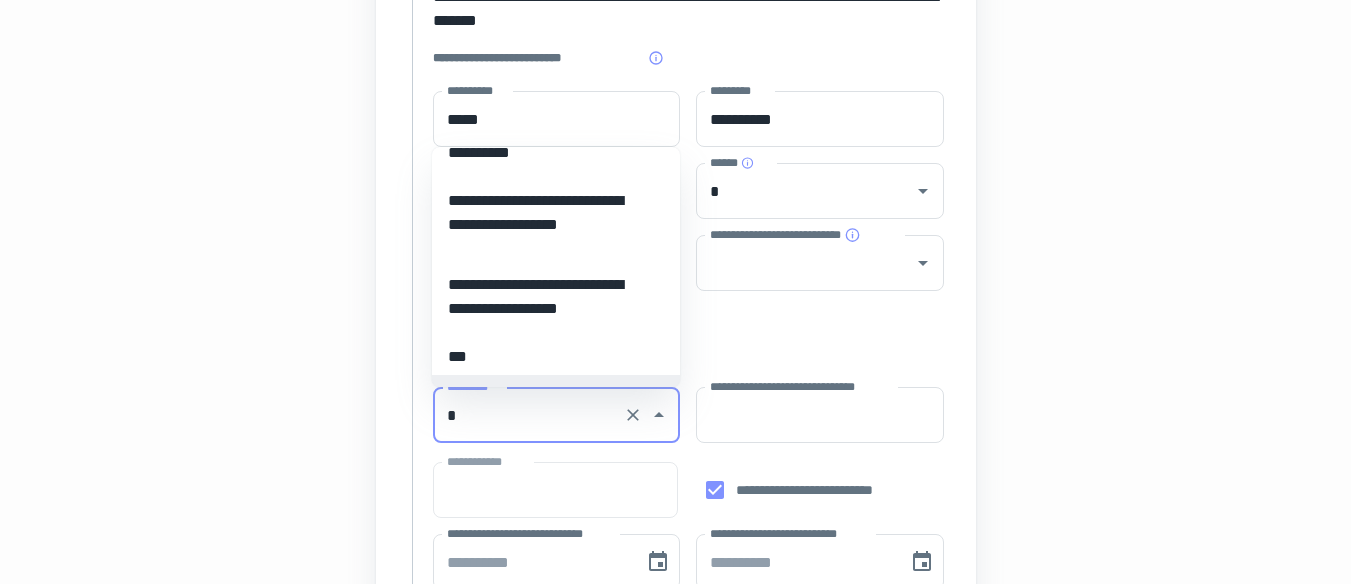 scroll, scrollTop: 8, scrollLeft: 0, axis: vertical 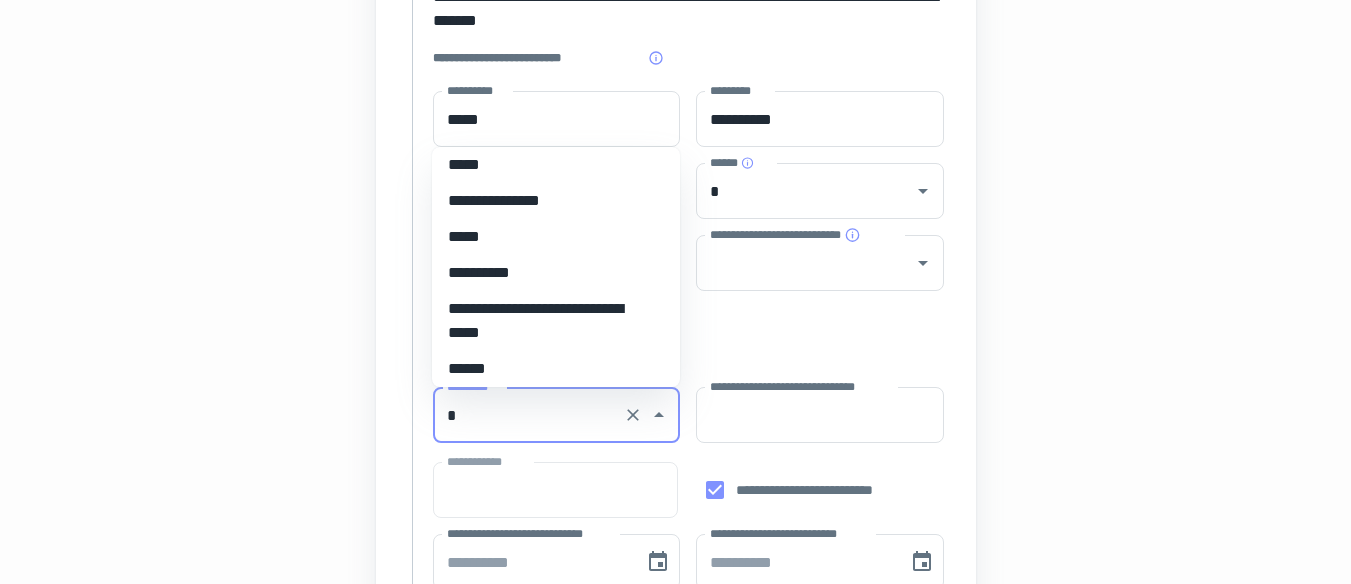 click on "*****" at bounding box center (548, 165) 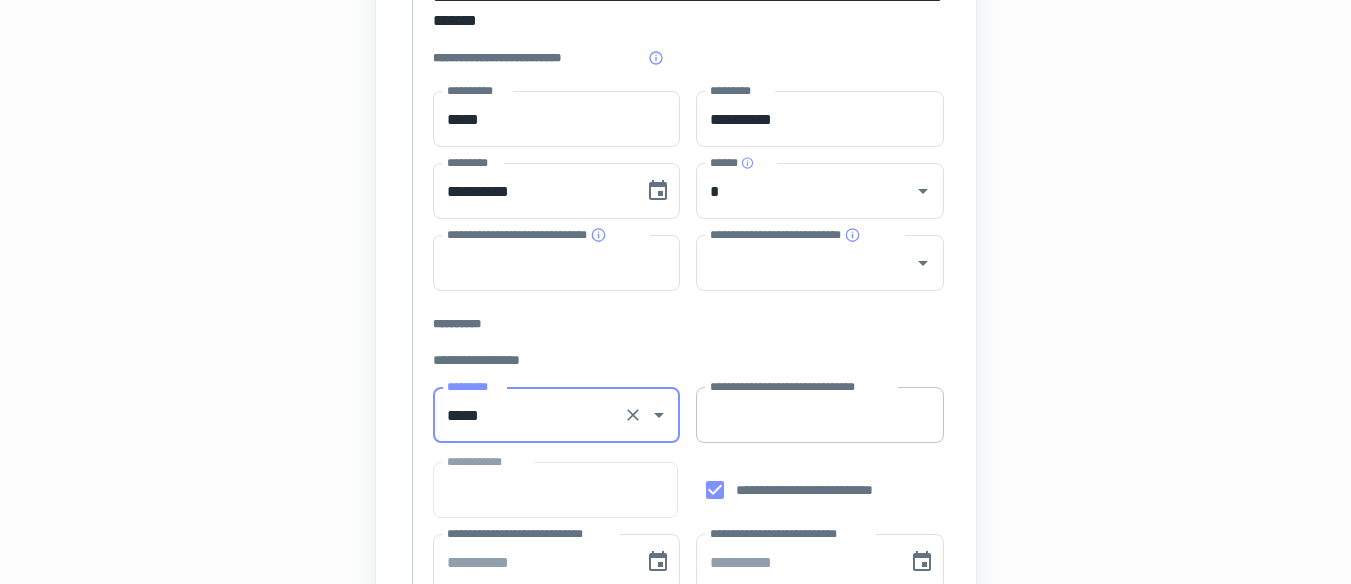 type on "*****" 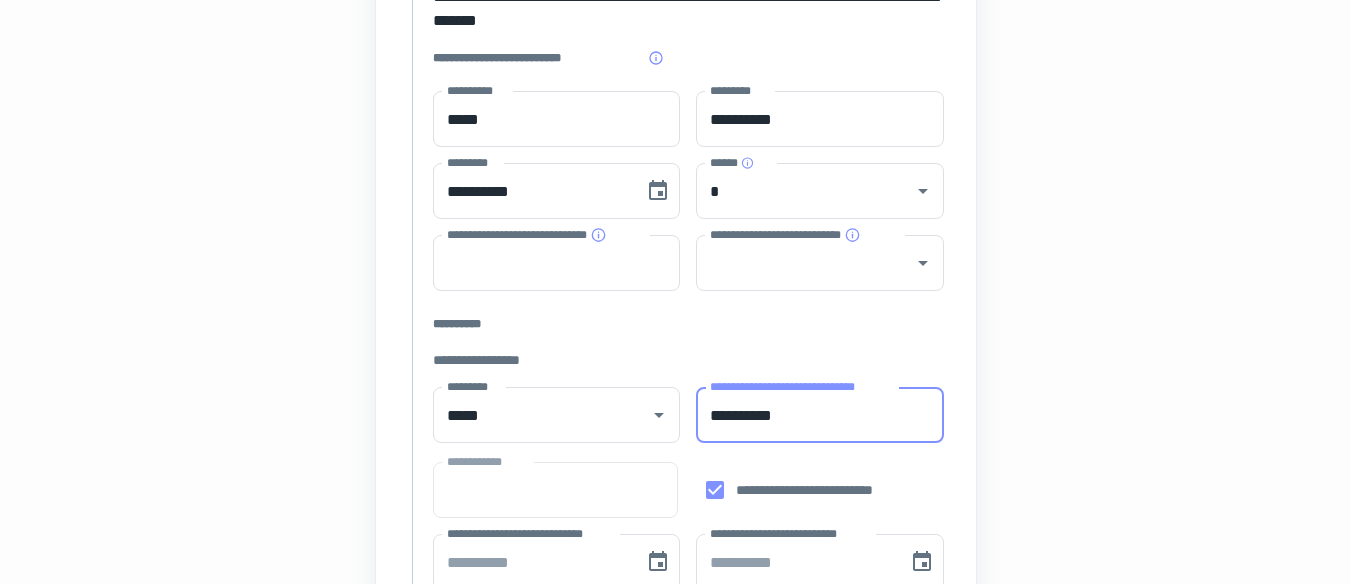 type on "**********" 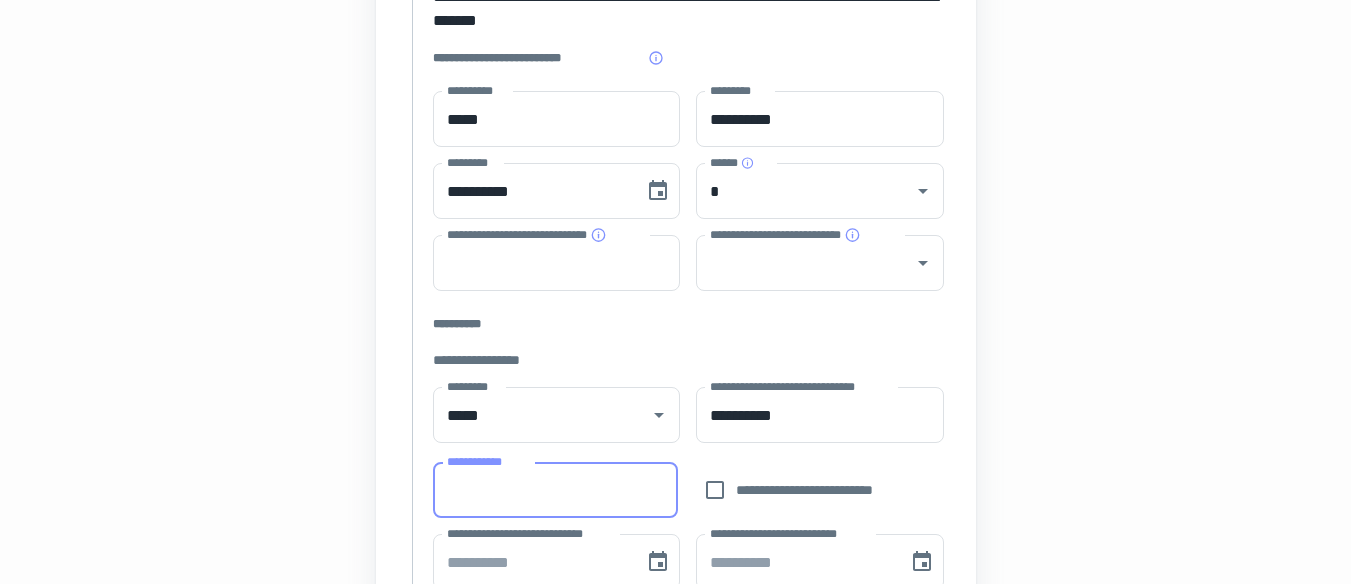 click on "**********" at bounding box center [555, 490] 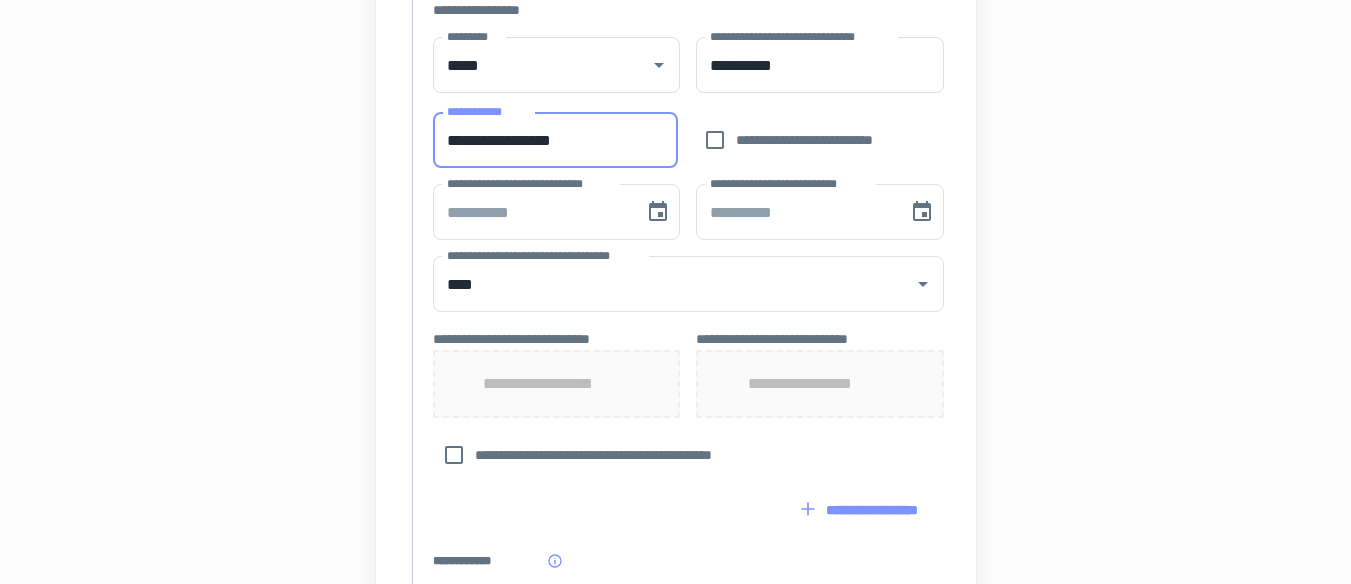 scroll, scrollTop: 678, scrollLeft: 0, axis: vertical 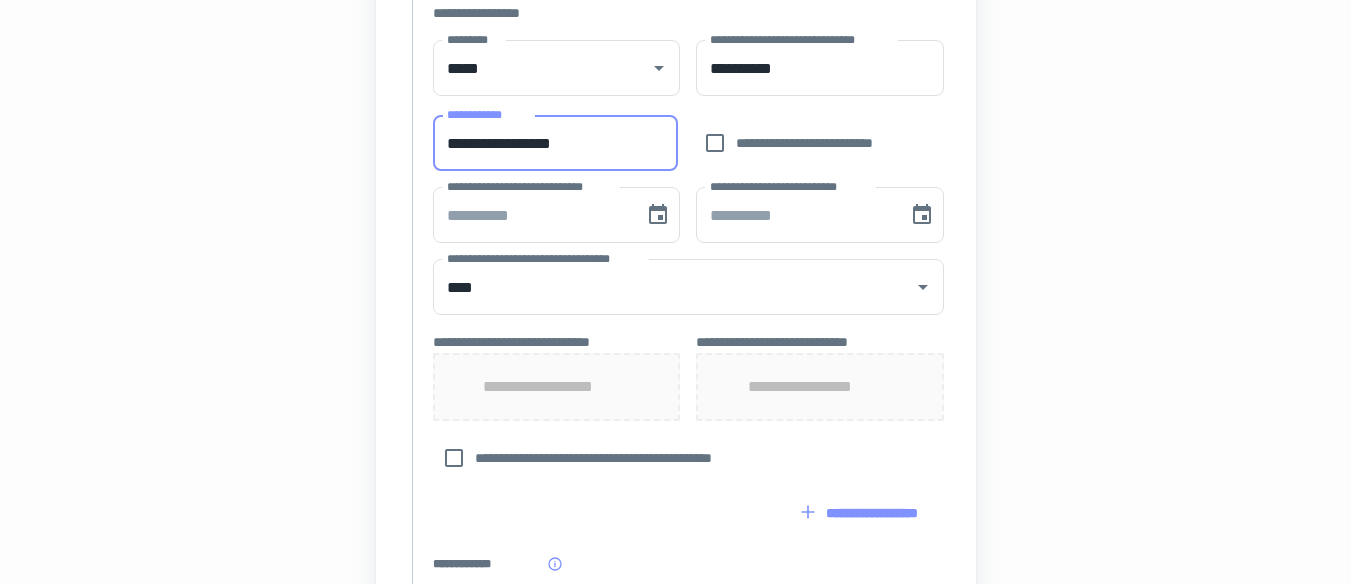 type on "**********" 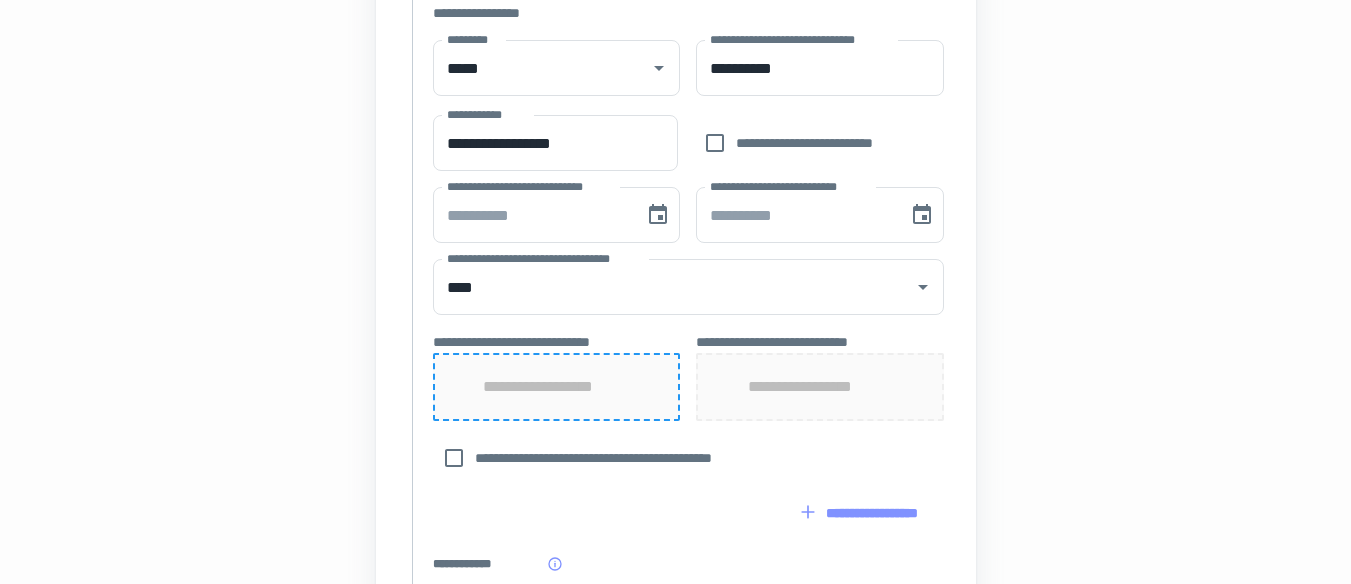 click on "**********" at bounding box center [556, 387] 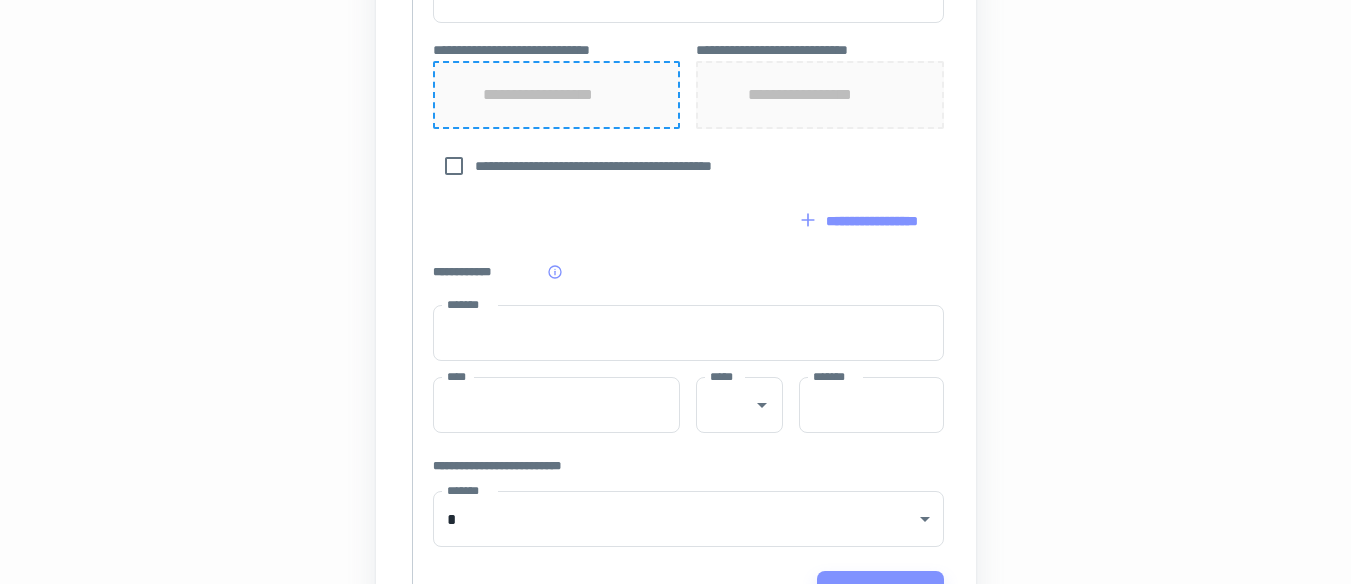 scroll, scrollTop: 1040, scrollLeft: 0, axis: vertical 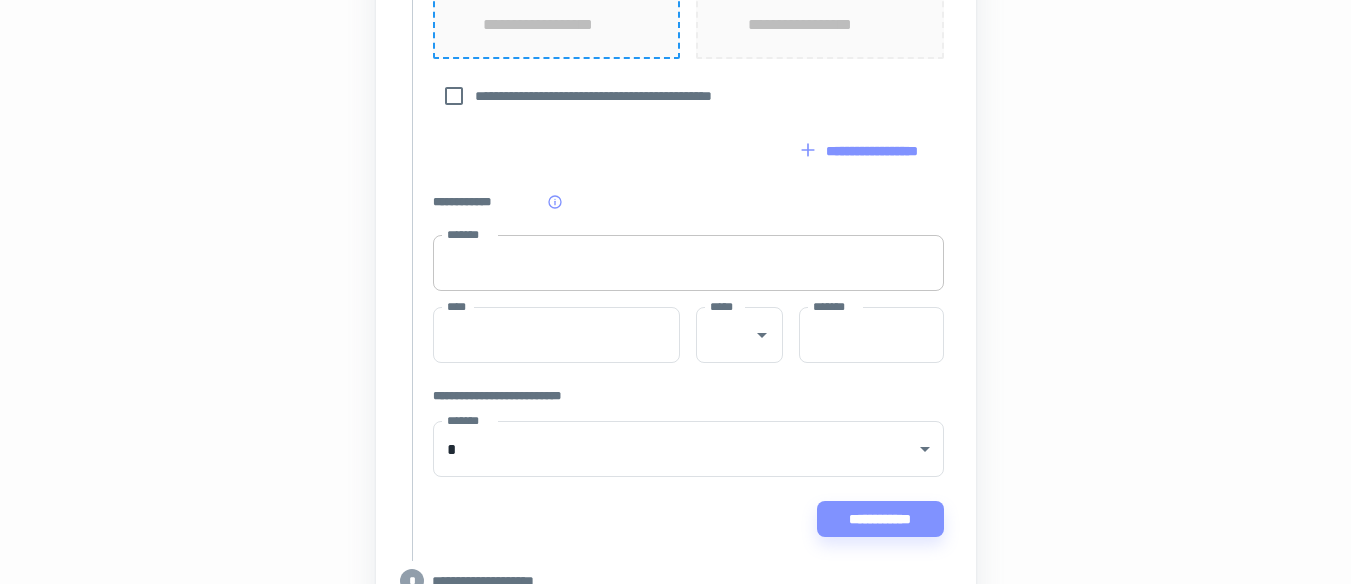 click on "*******" at bounding box center (688, 263) 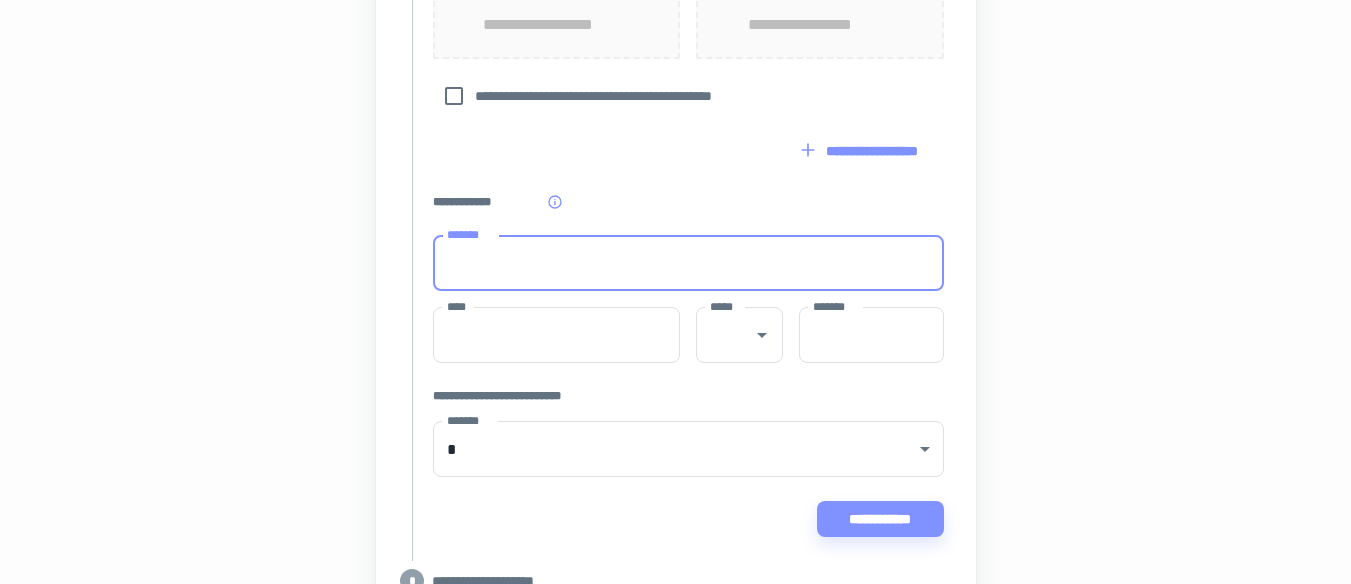type on "**********" 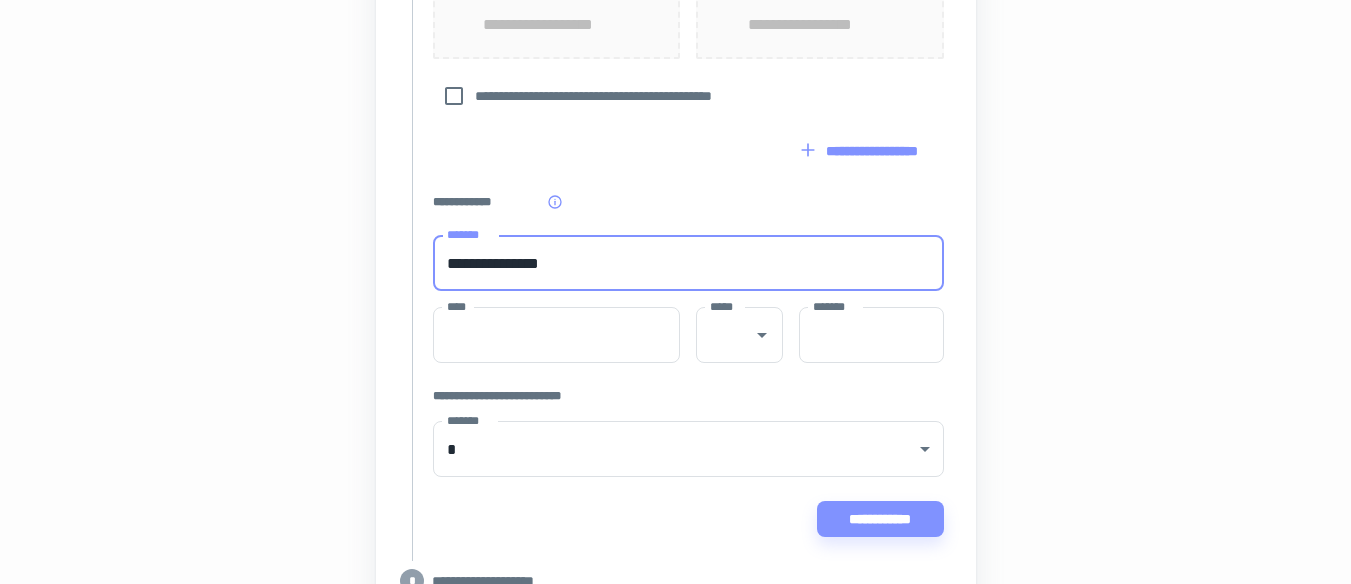 type on "*****" 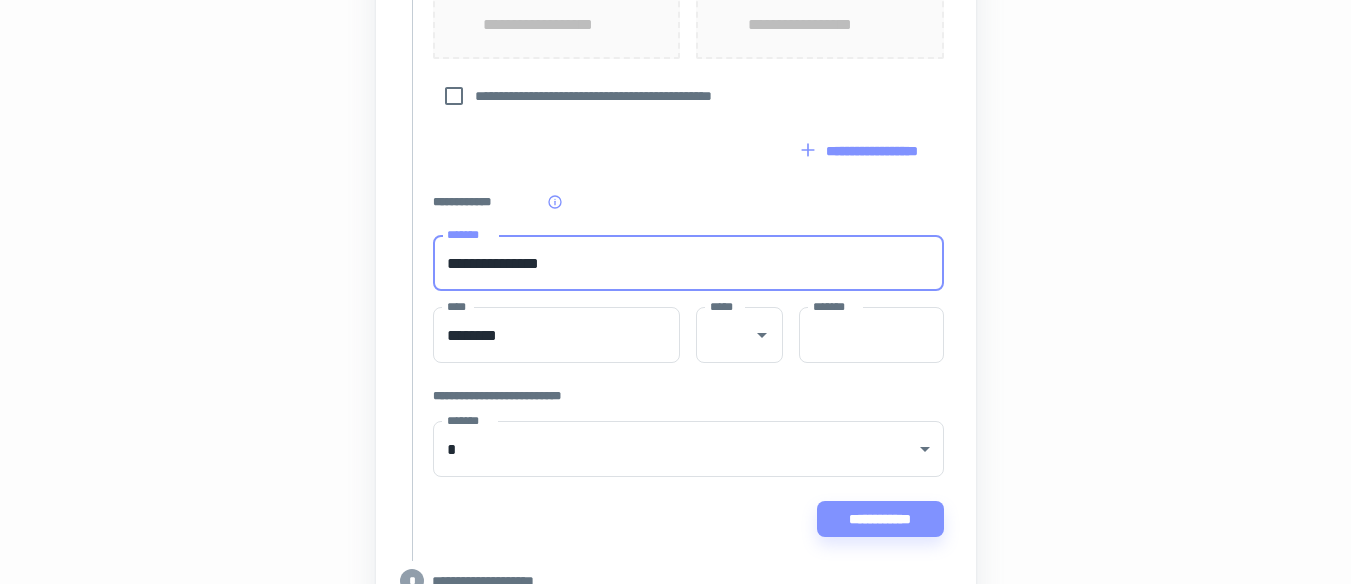 type on "**" 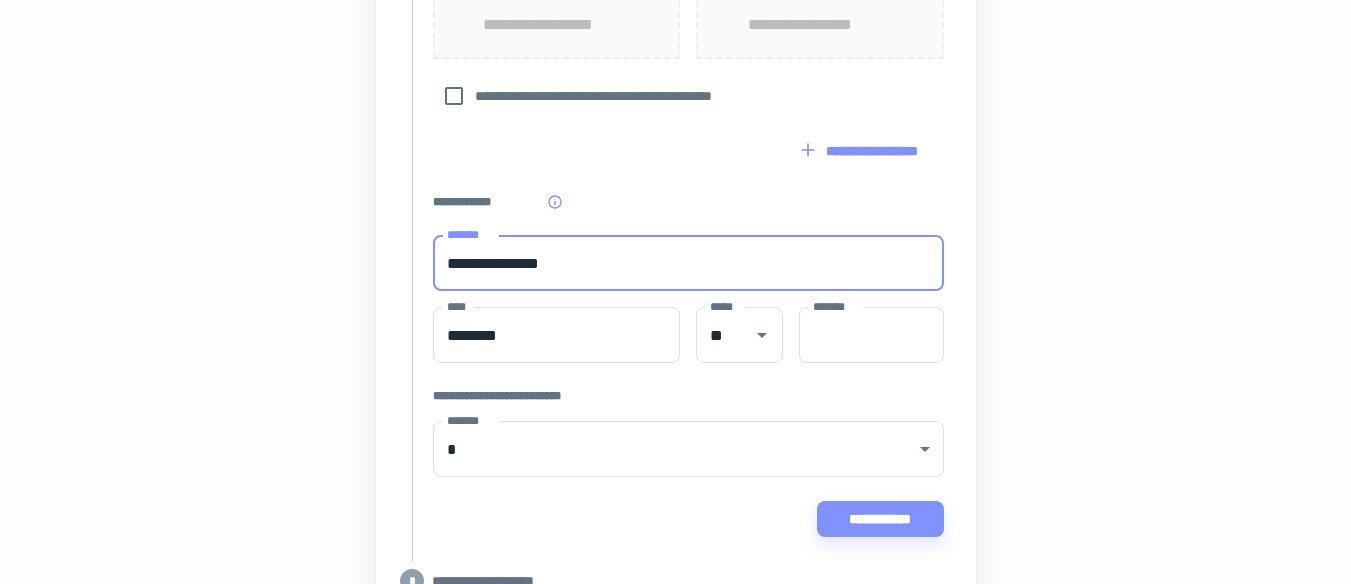 type on "*****" 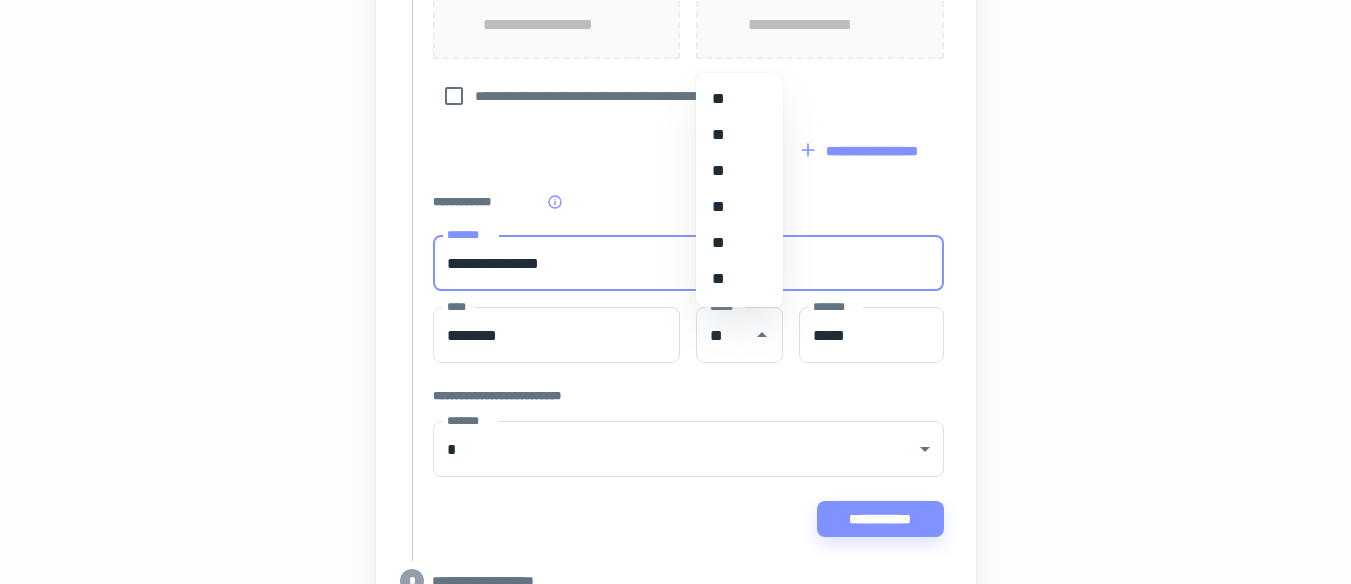 type 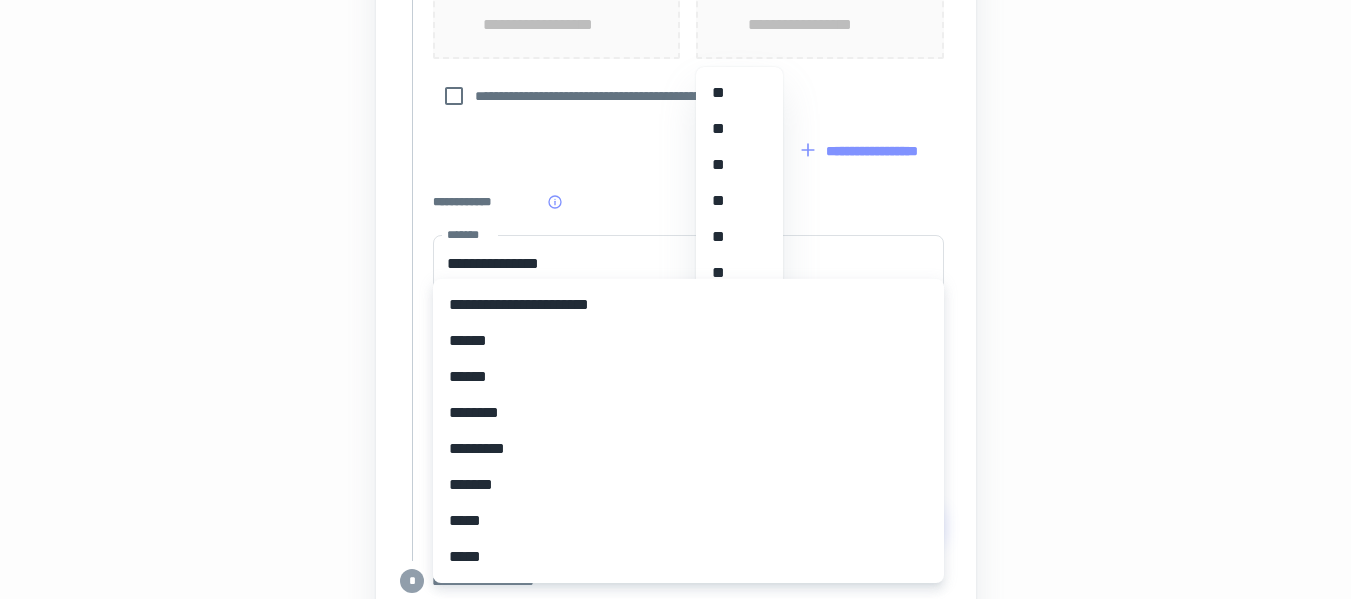 click on "**********" at bounding box center (683, -741) 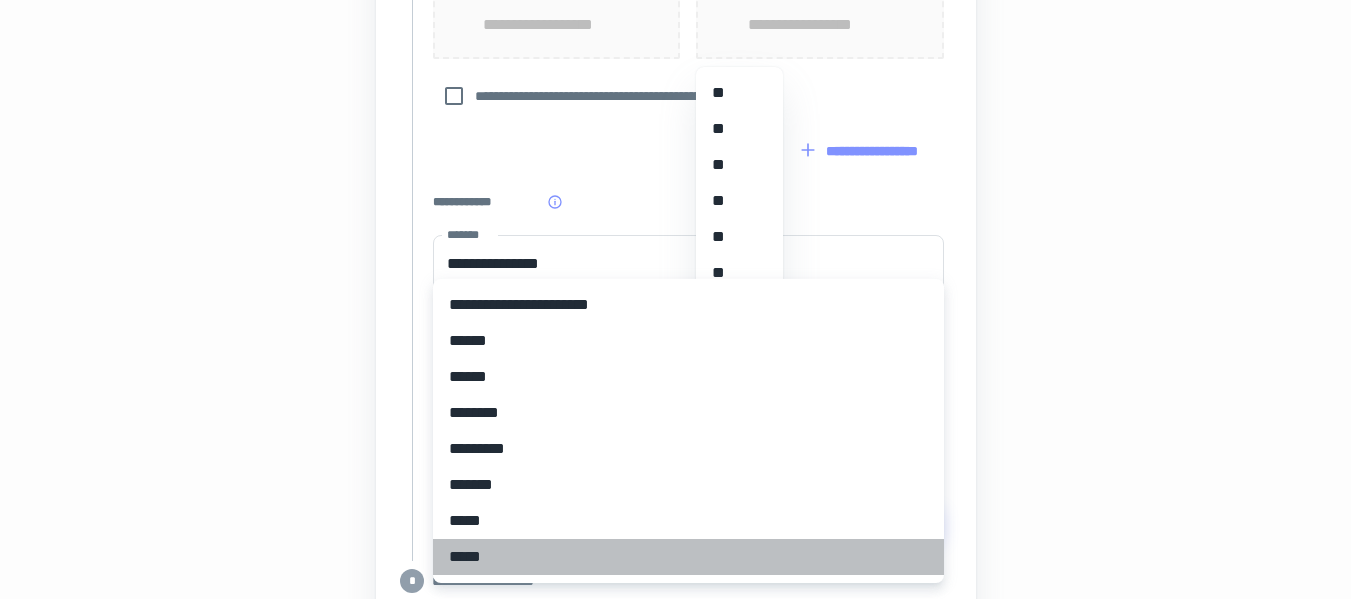 click on "*****" at bounding box center (688, 557) 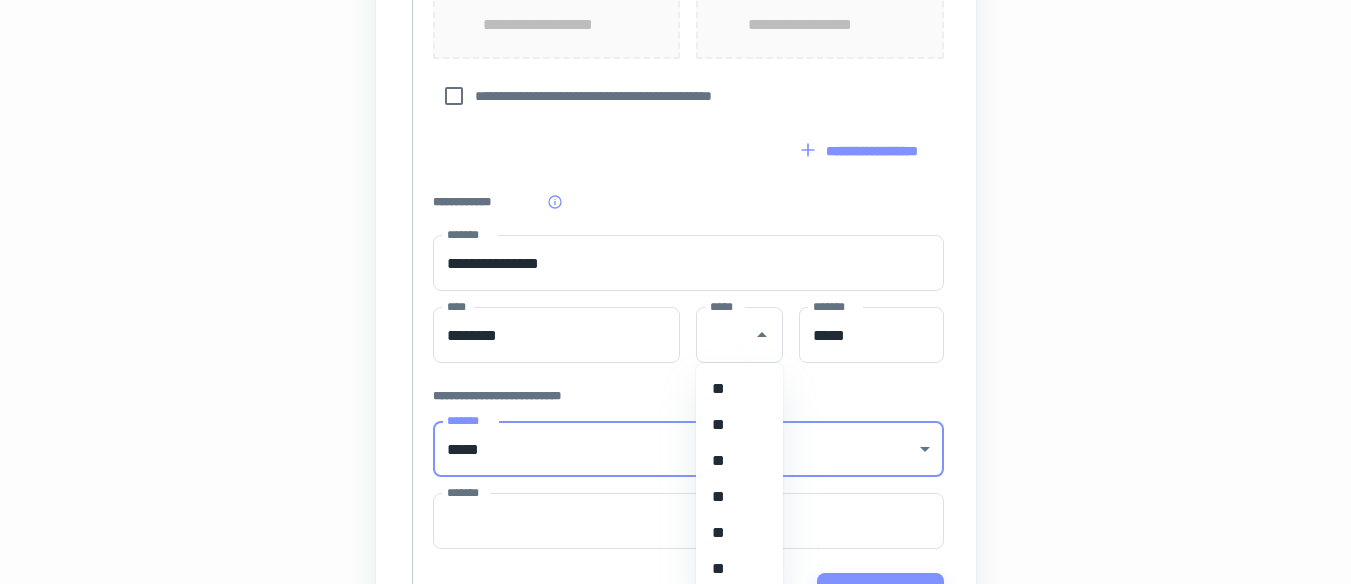 scroll, scrollTop: 1199, scrollLeft: 0, axis: vertical 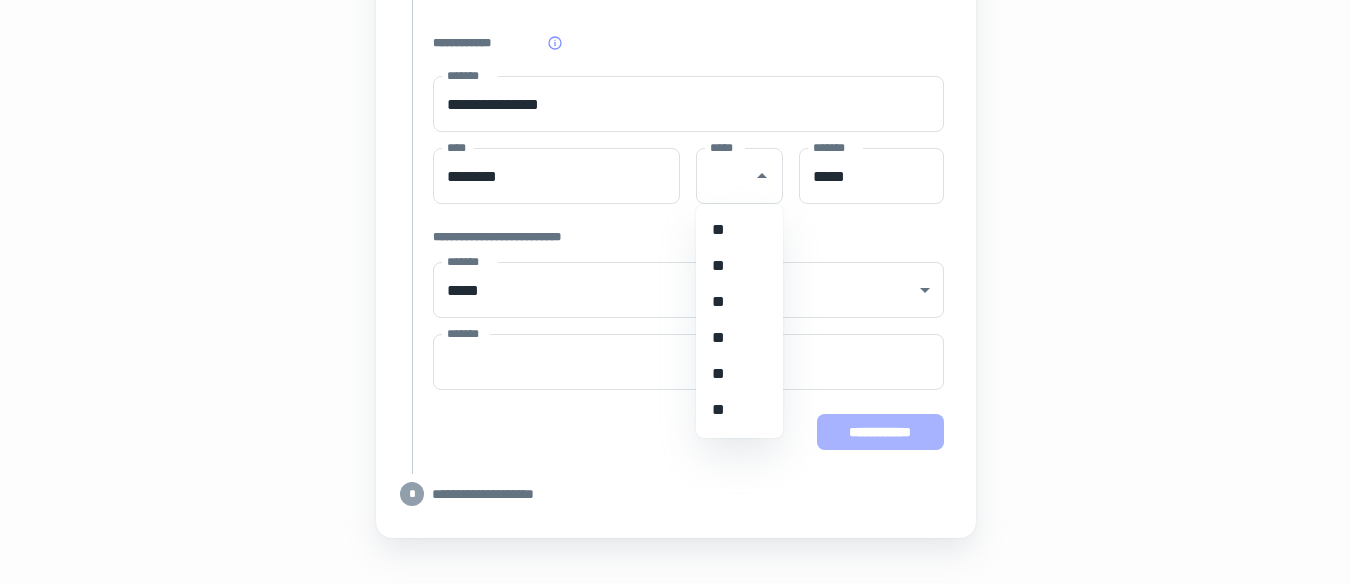 click on "**********" at bounding box center (880, 432) 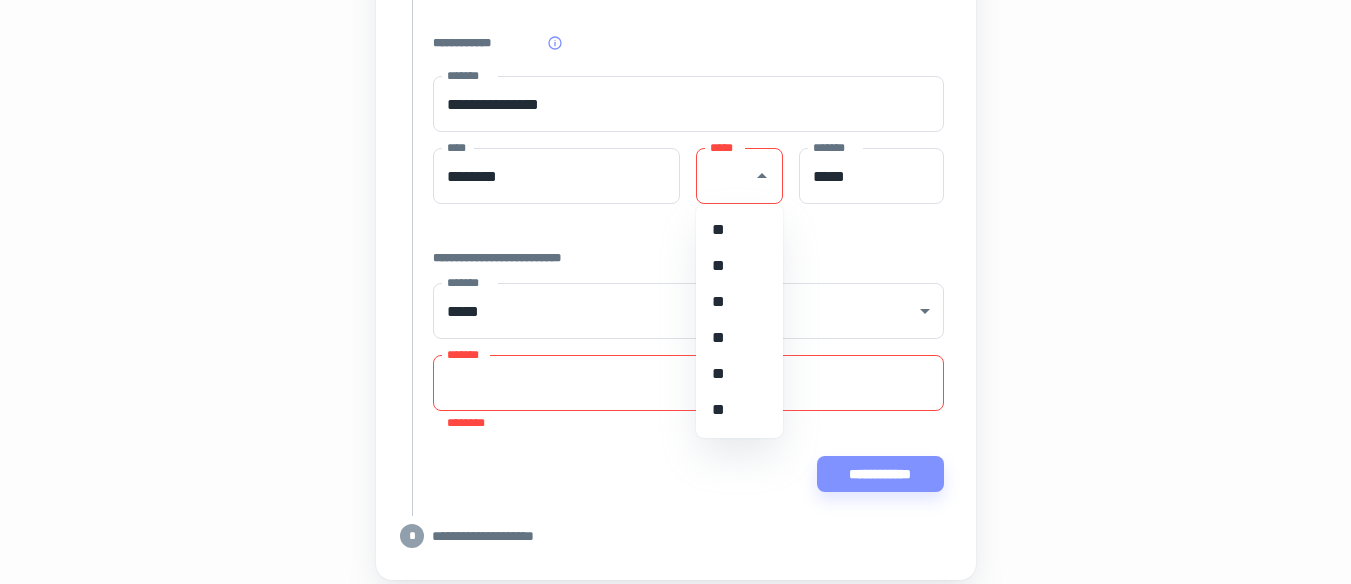 click on "*******" at bounding box center [688, 383] 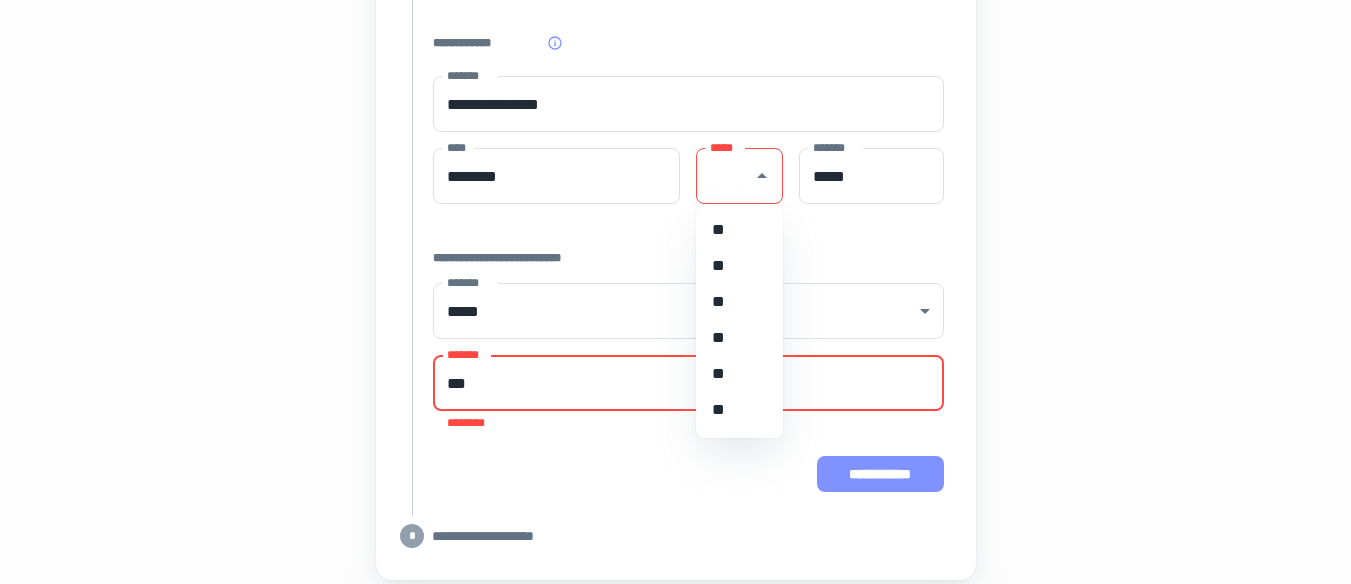 type on "***" 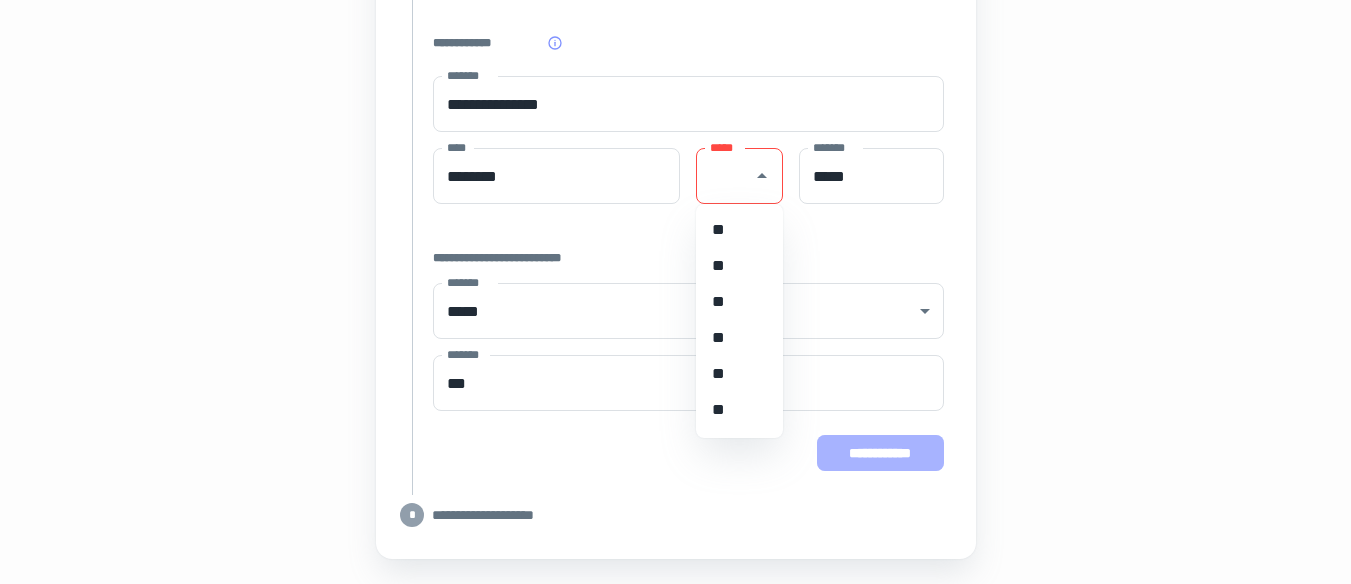 click on "**********" at bounding box center (880, 453) 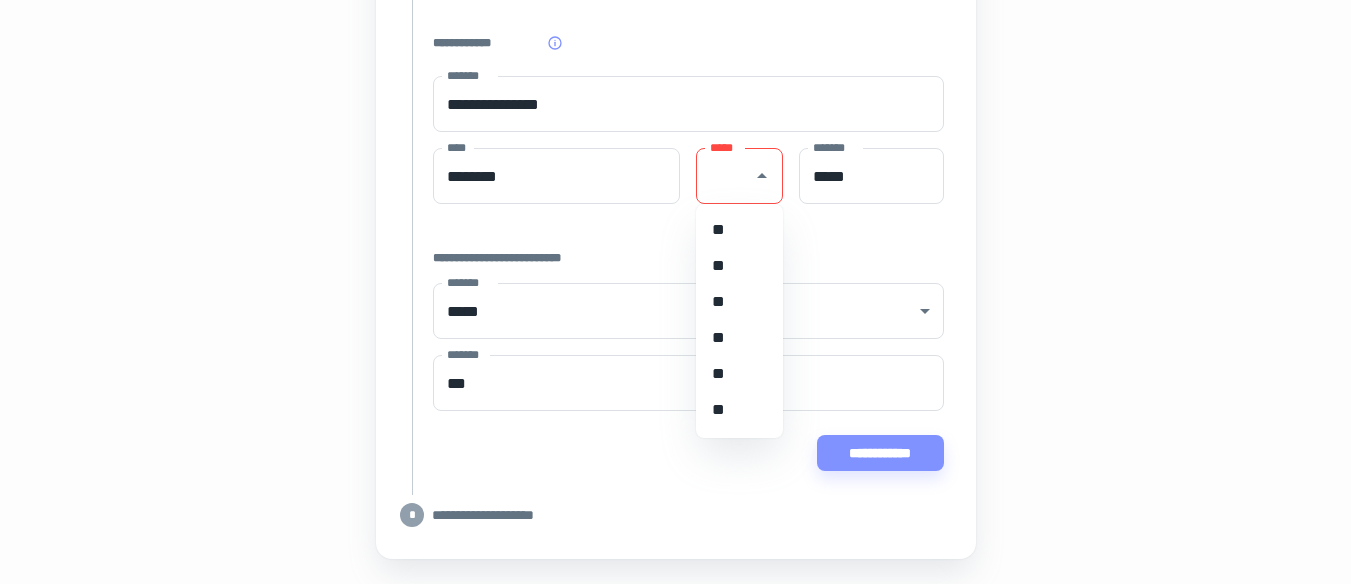 click on "*****" at bounding box center [739, 176] 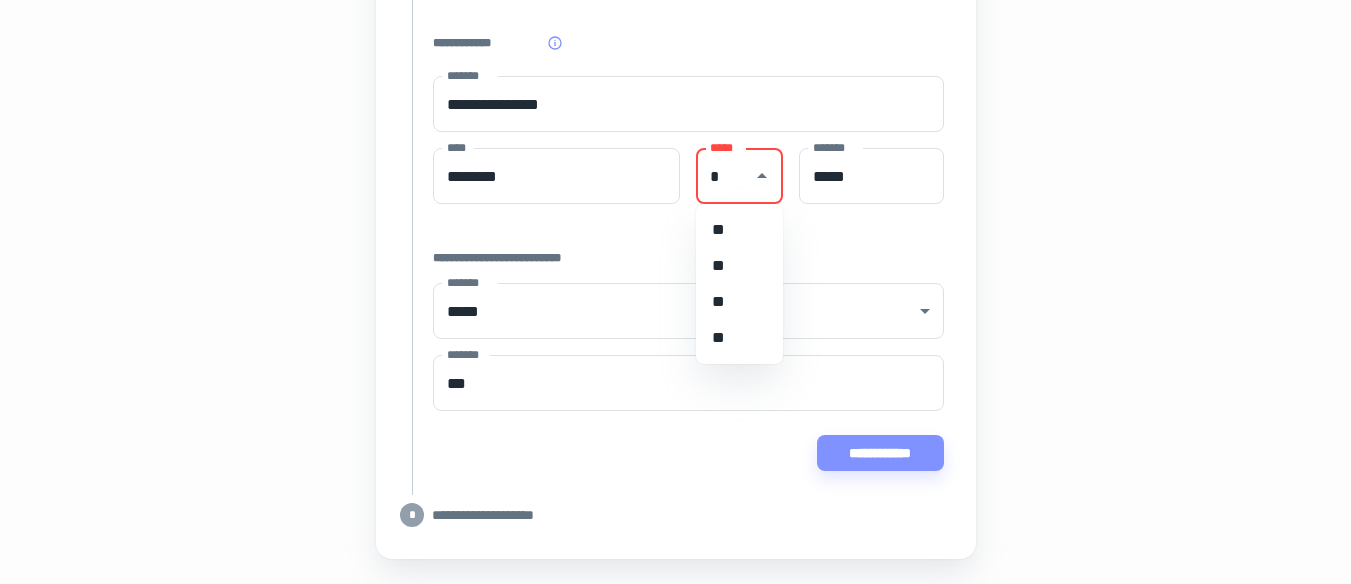 type on "**" 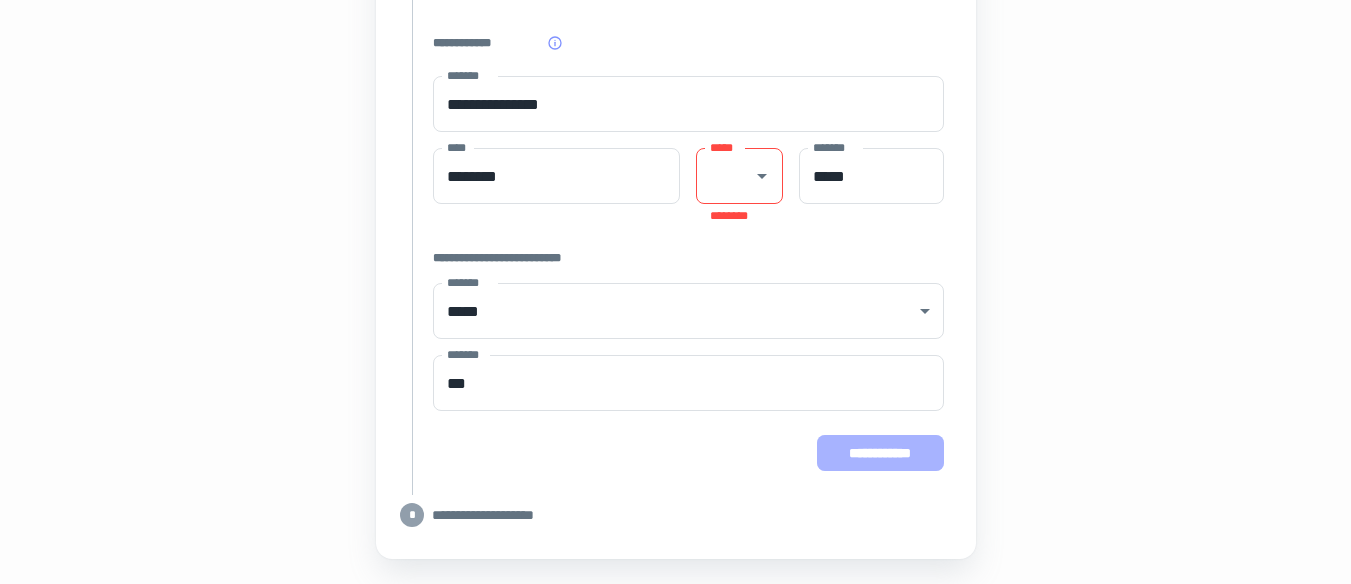 click on "**********" at bounding box center (880, 453) 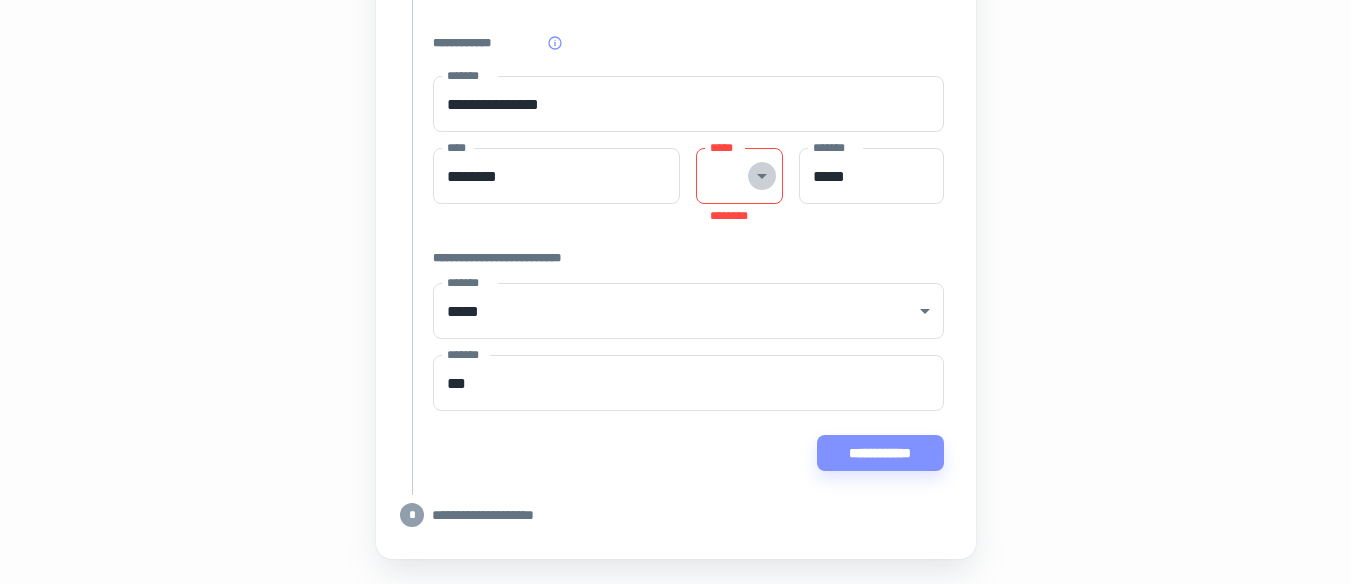 click 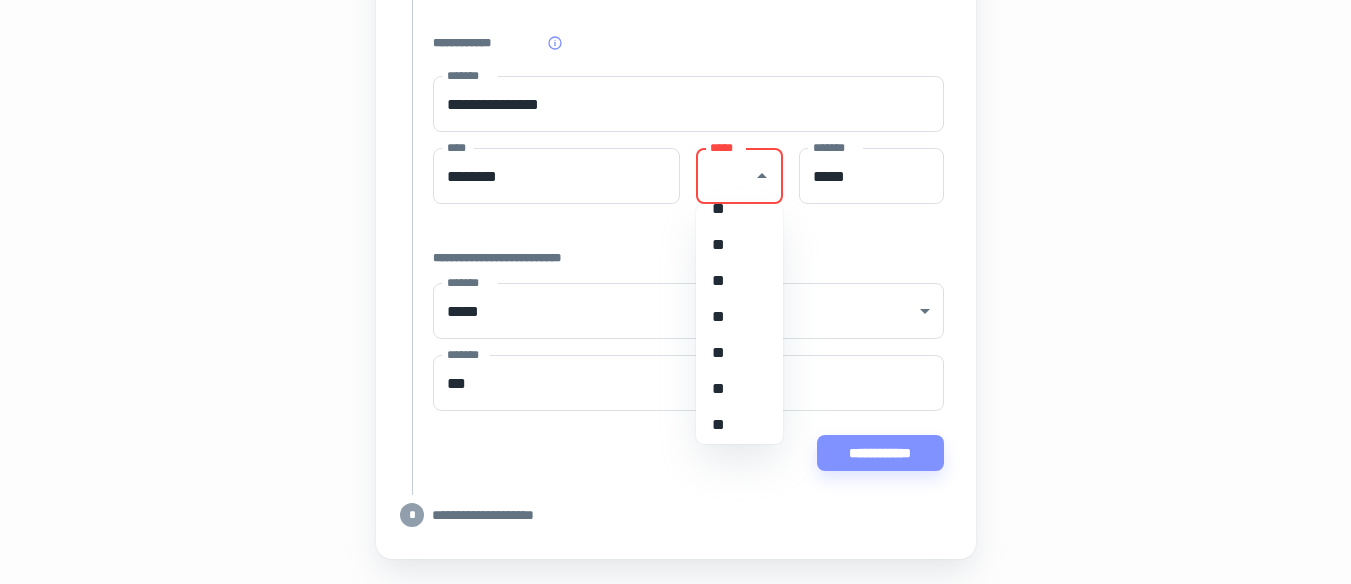 scroll, scrollTop: 1491, scrollLeft: 0, axis: vertical 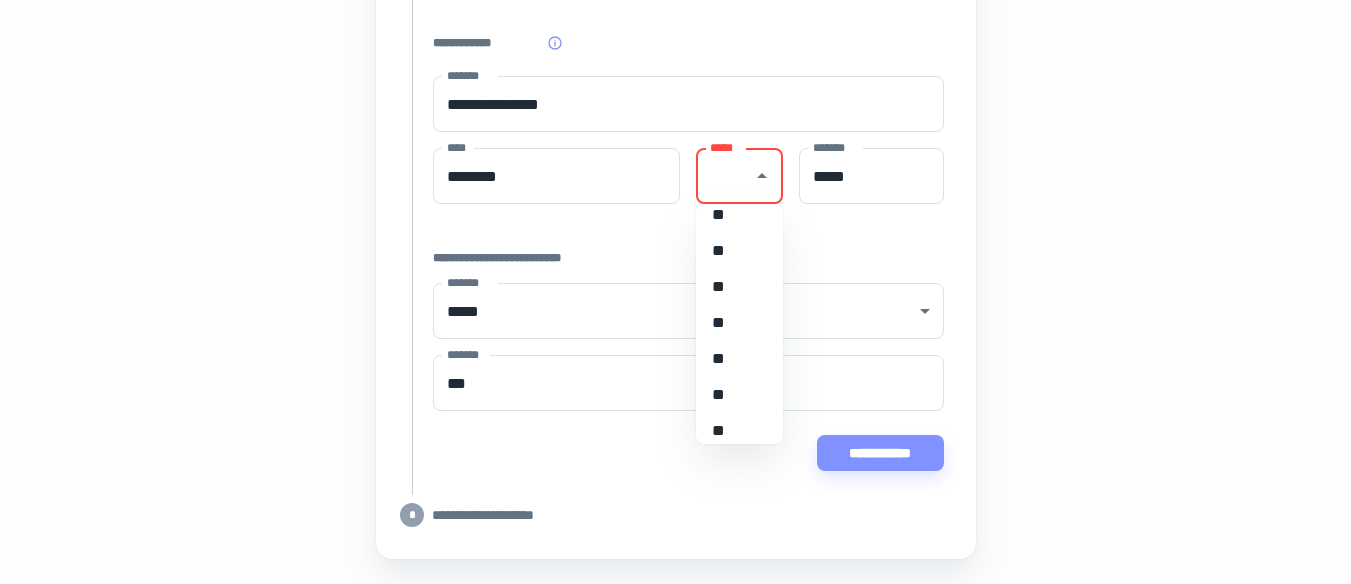 click on "**" at bounding box center [732, 395] 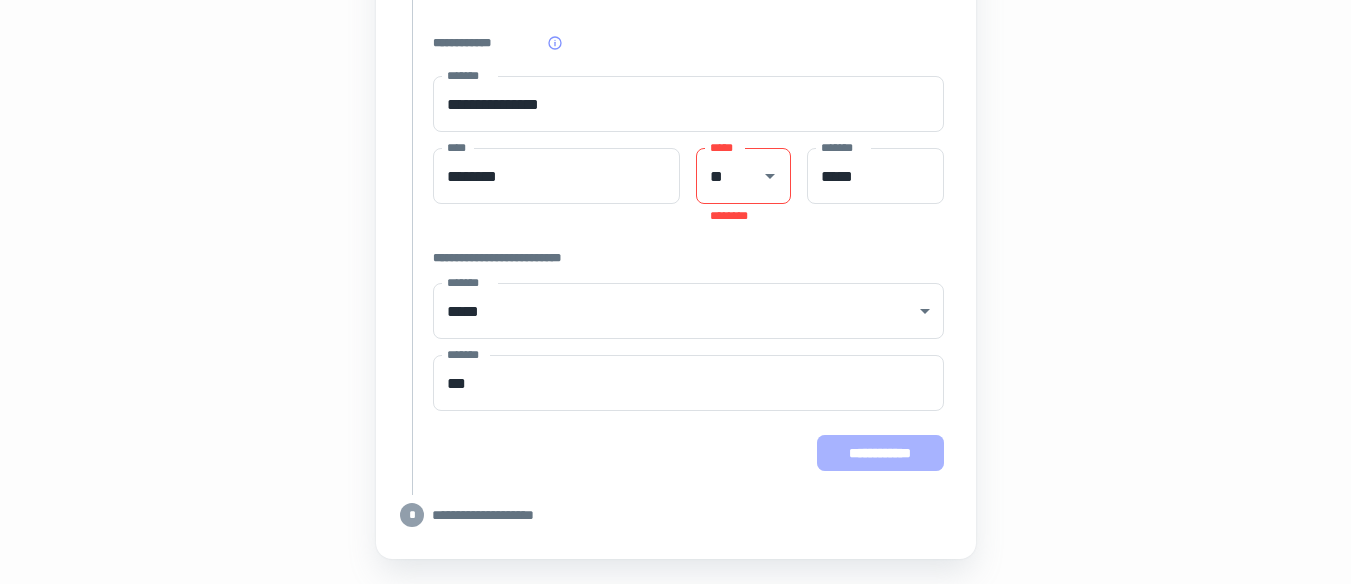 click on "**********" at bounding box center (880, 453) 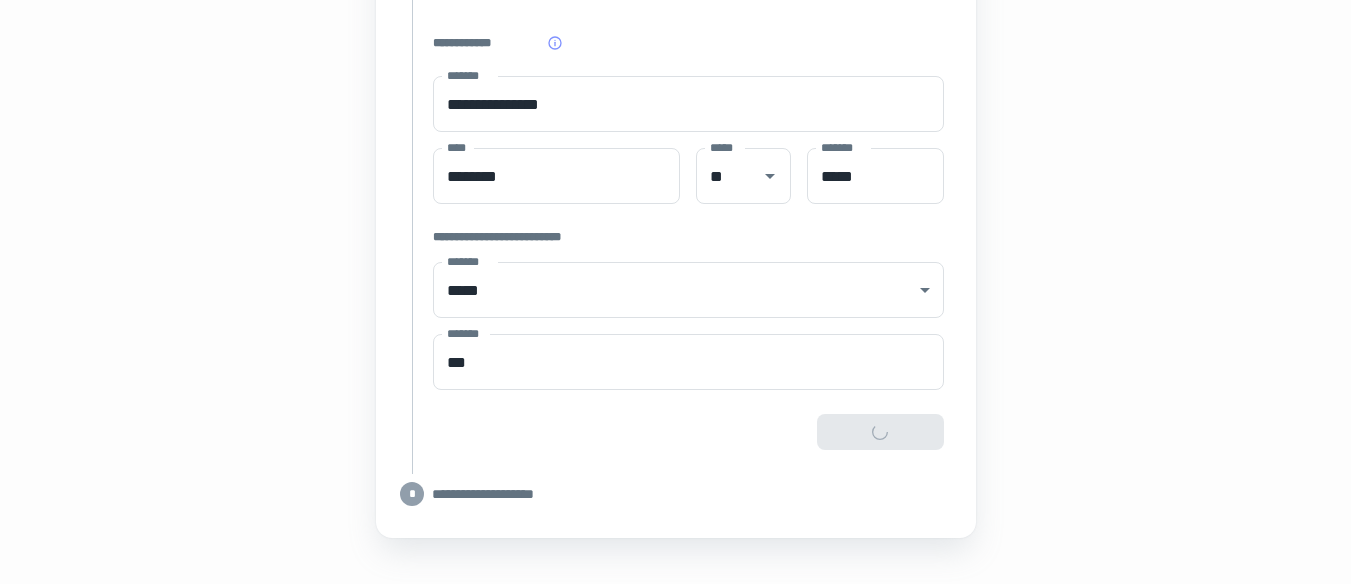 scroll, scrollTop: 1233, scrollLeft: 0, axis: vertical 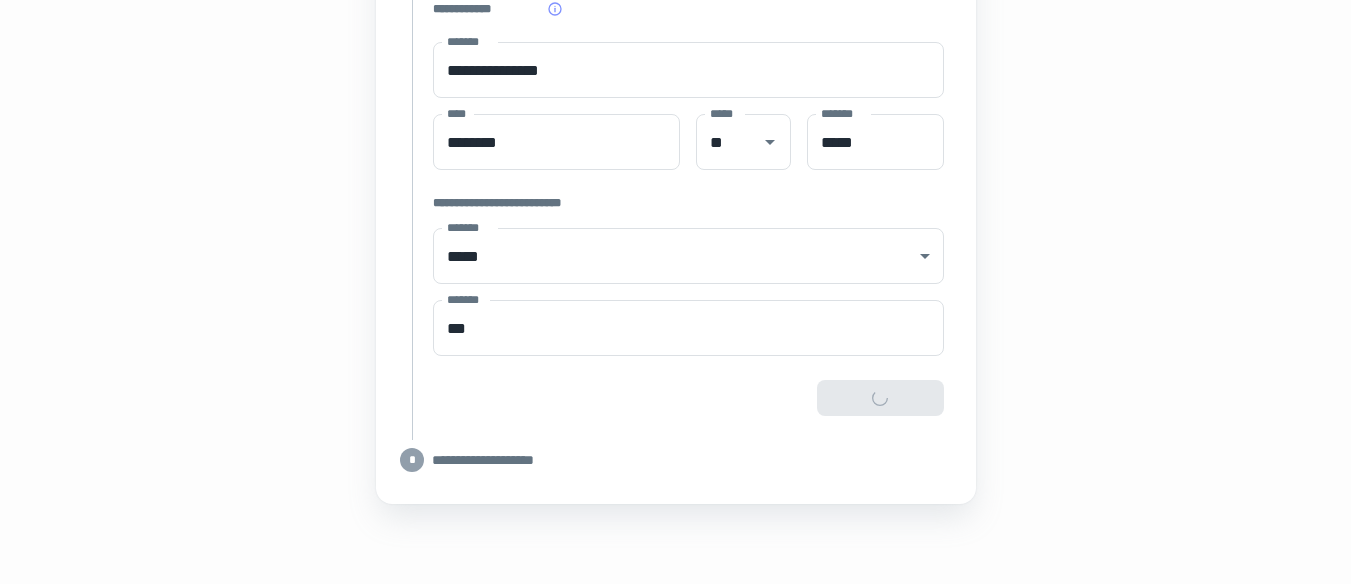 click on "**********" at bounding box center [692, 460] 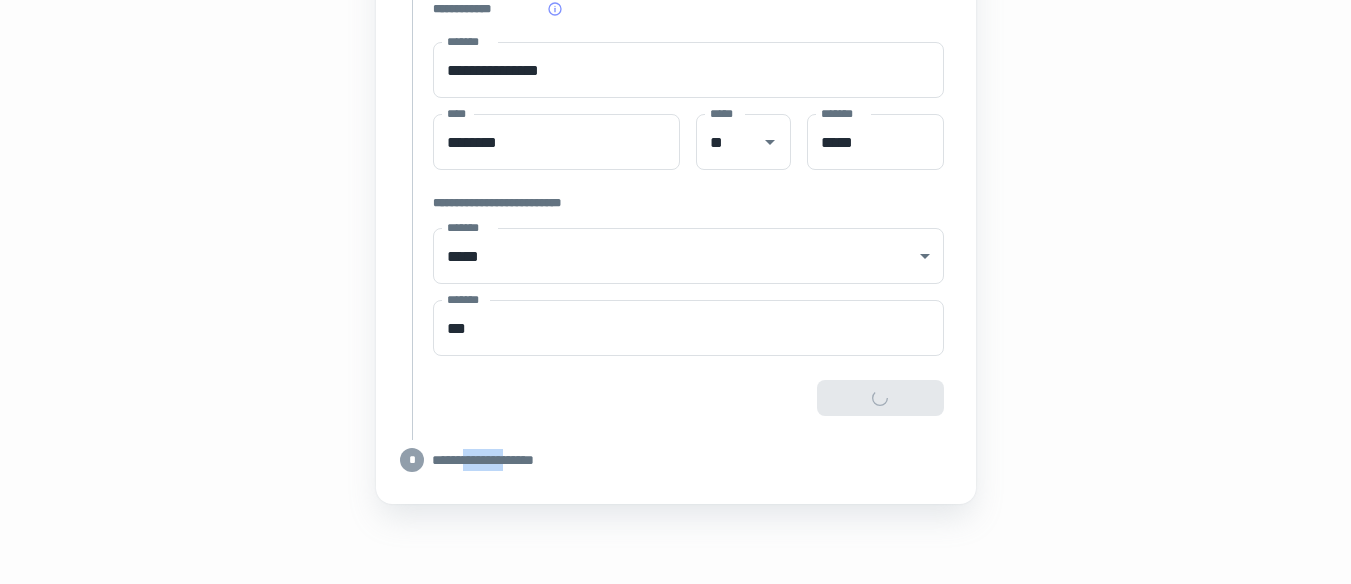click on "**********" at bounding box center [692, 460] 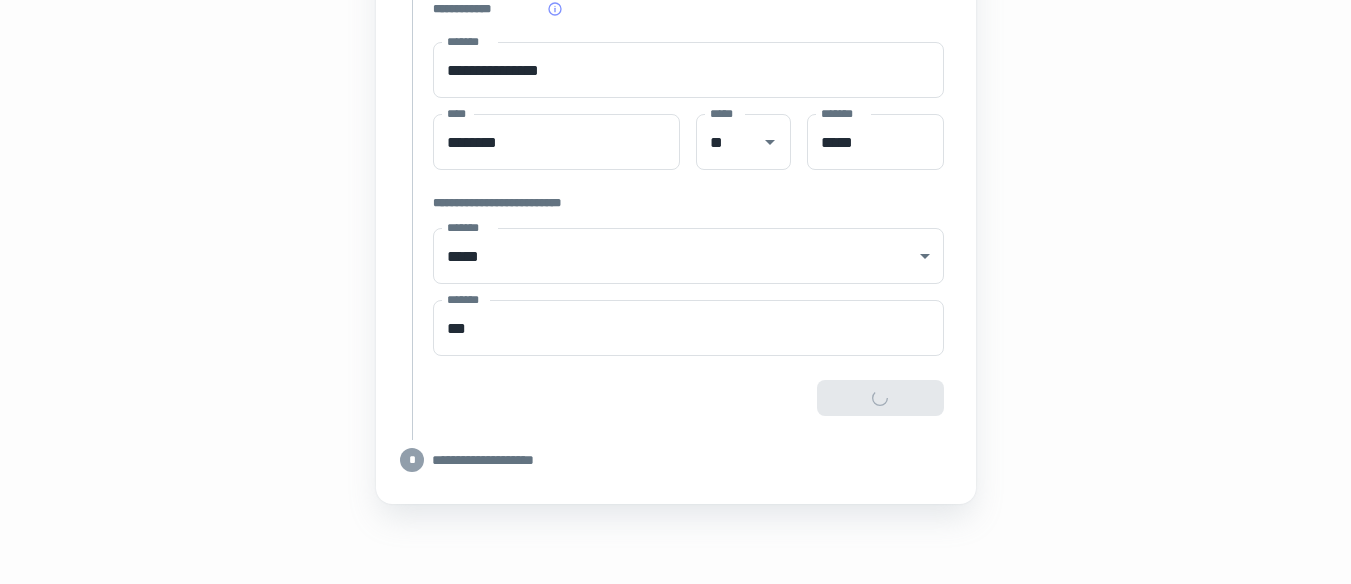 click on "**********" at bounding box center [676, -307] 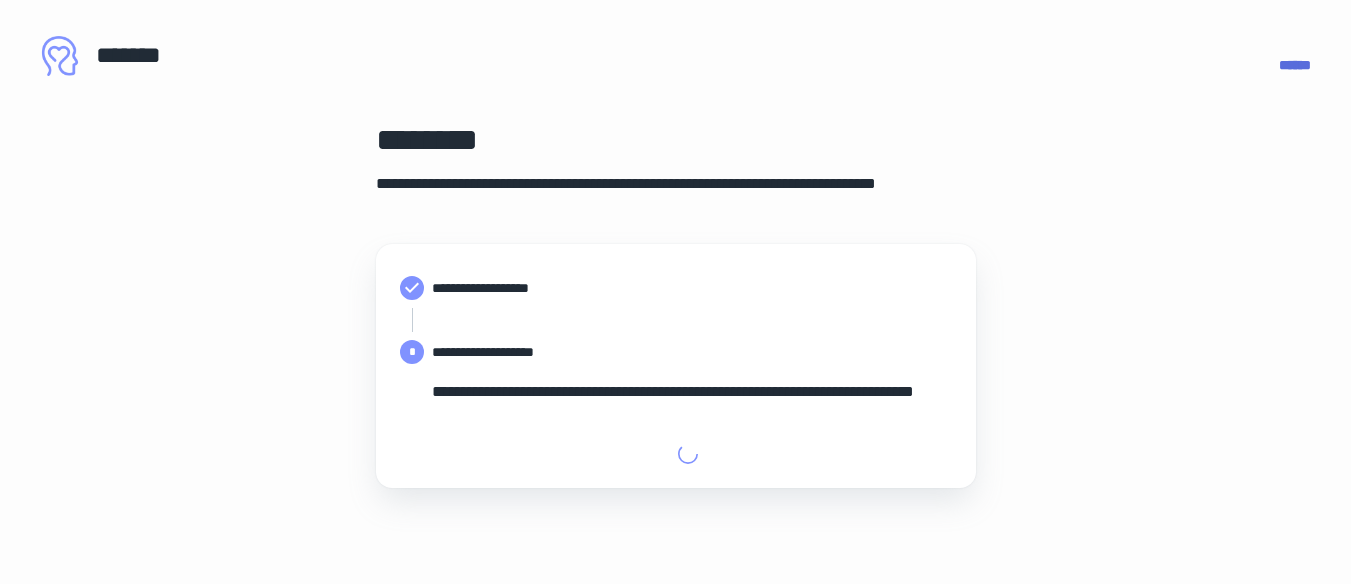 scroll, scrollTop: 0, scrollLeft: 0, axis: both 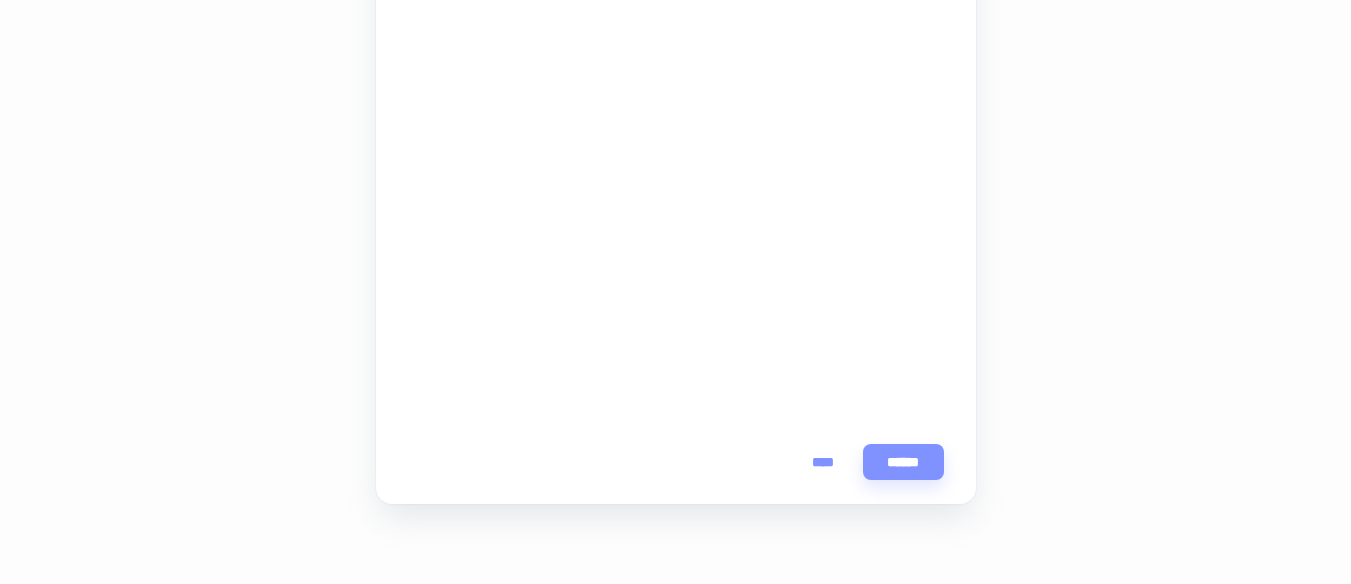 click on "****" at bounding box center (823, 462) 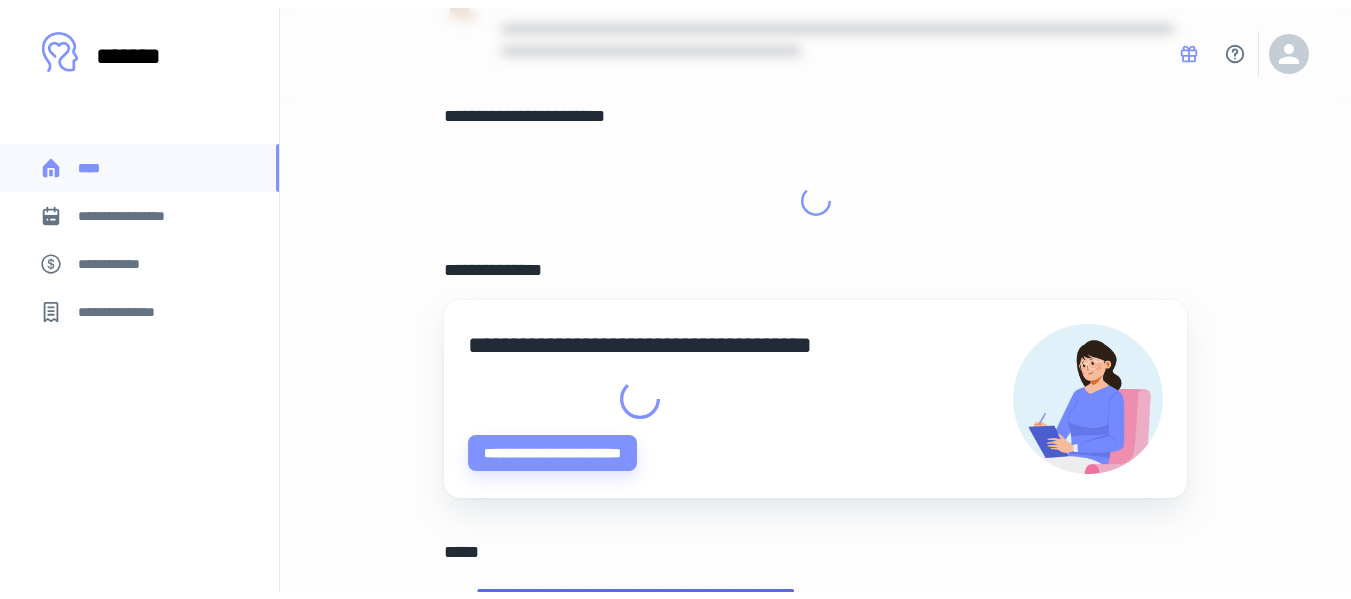 scroll, scrollTop: 0, scrollLeft: 0, axis: both 